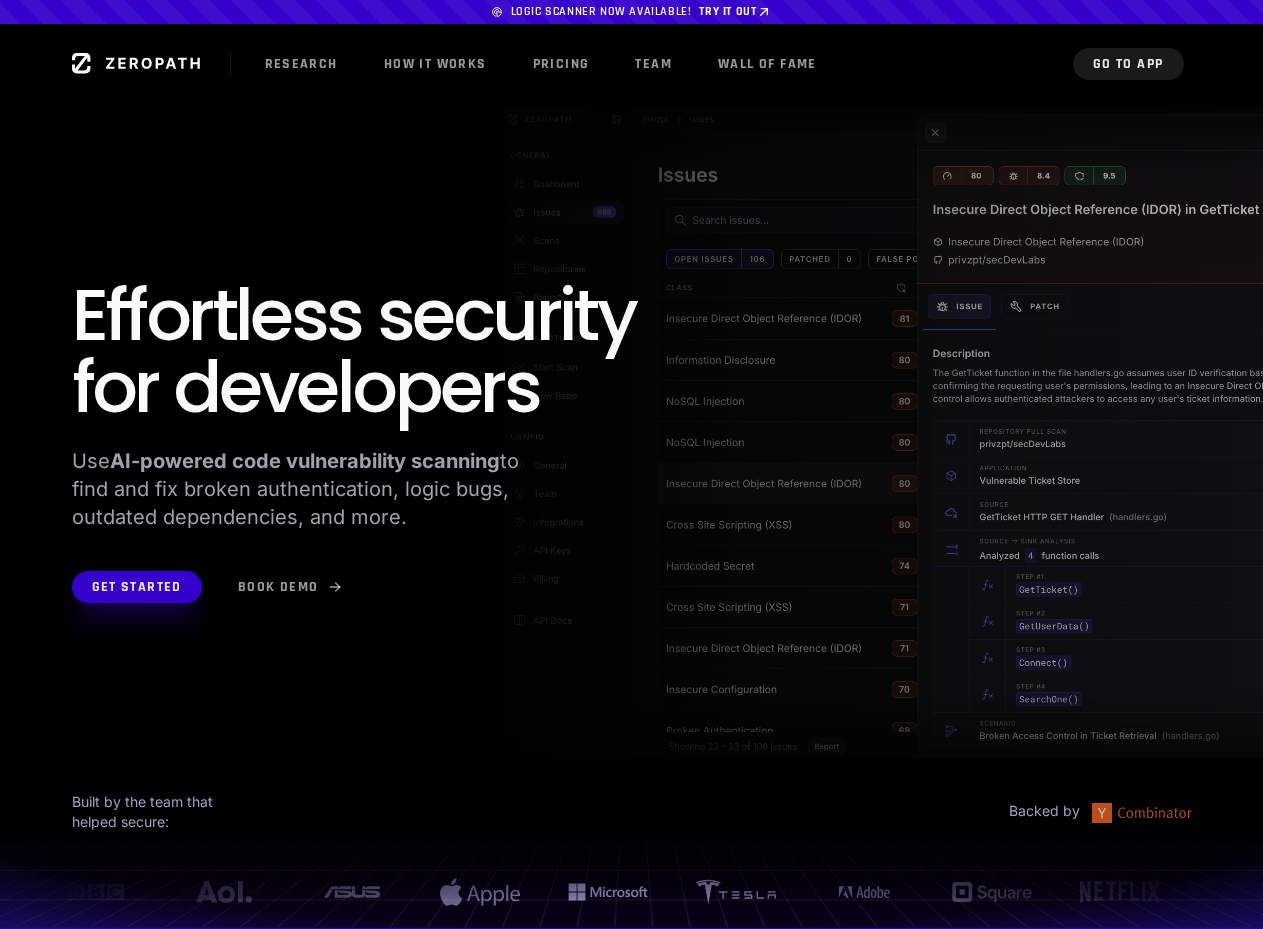 scroll, scrollTop: 0, scrollLeft: 0, axis: both 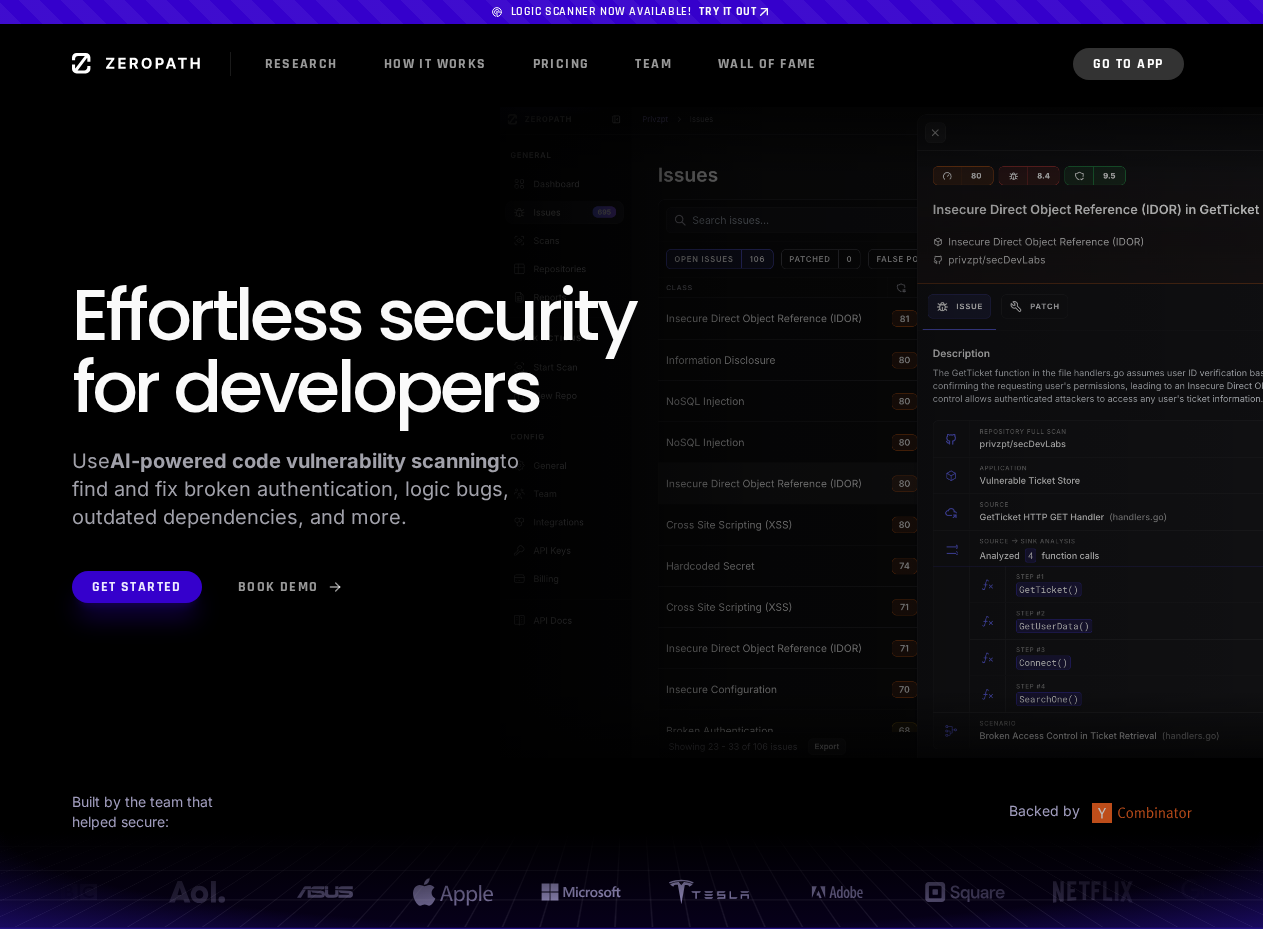click on "Go to App" at bounding box center [1128, 64] 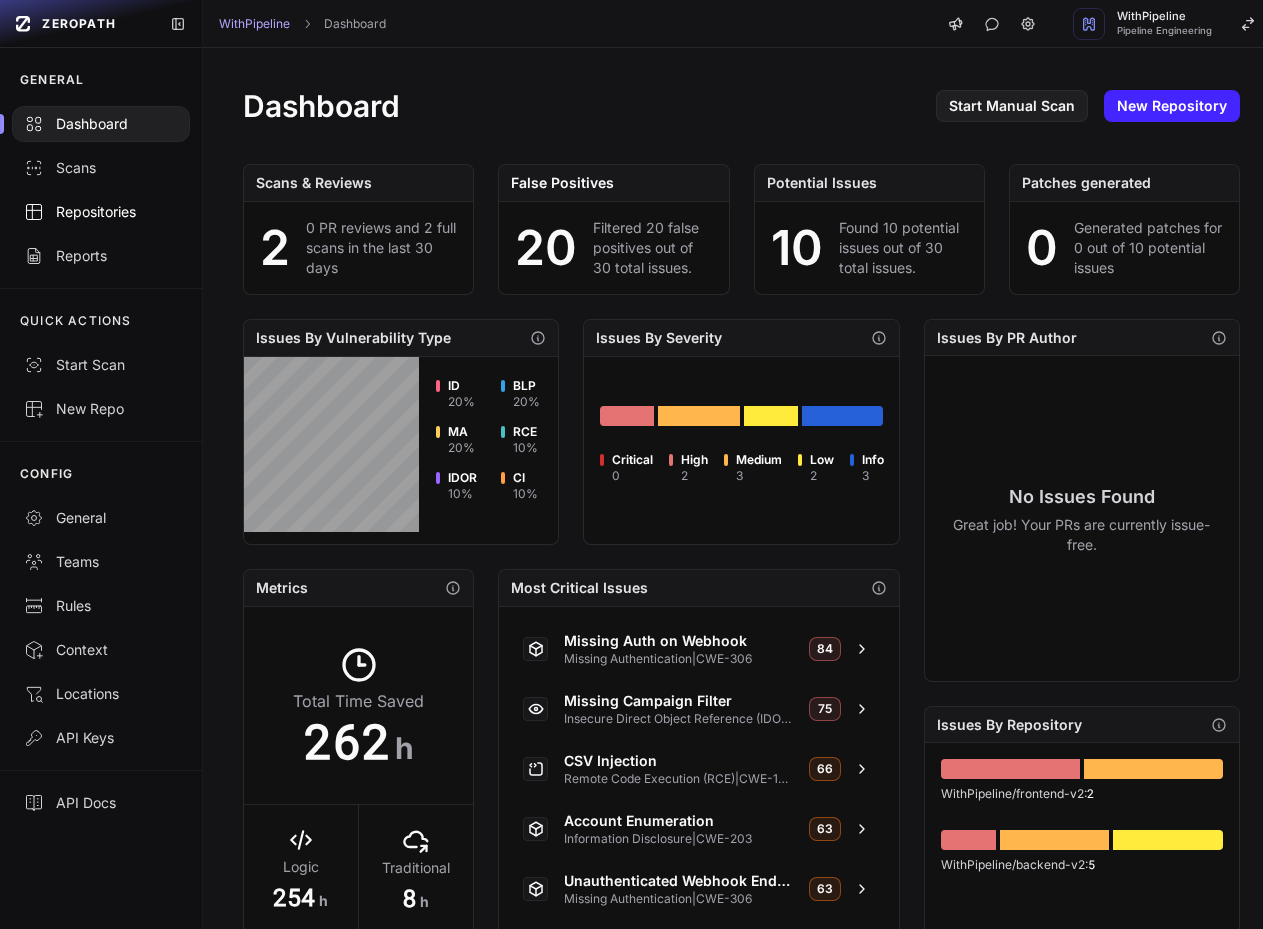 click on "Repositories" at bounding box center [101, 212] 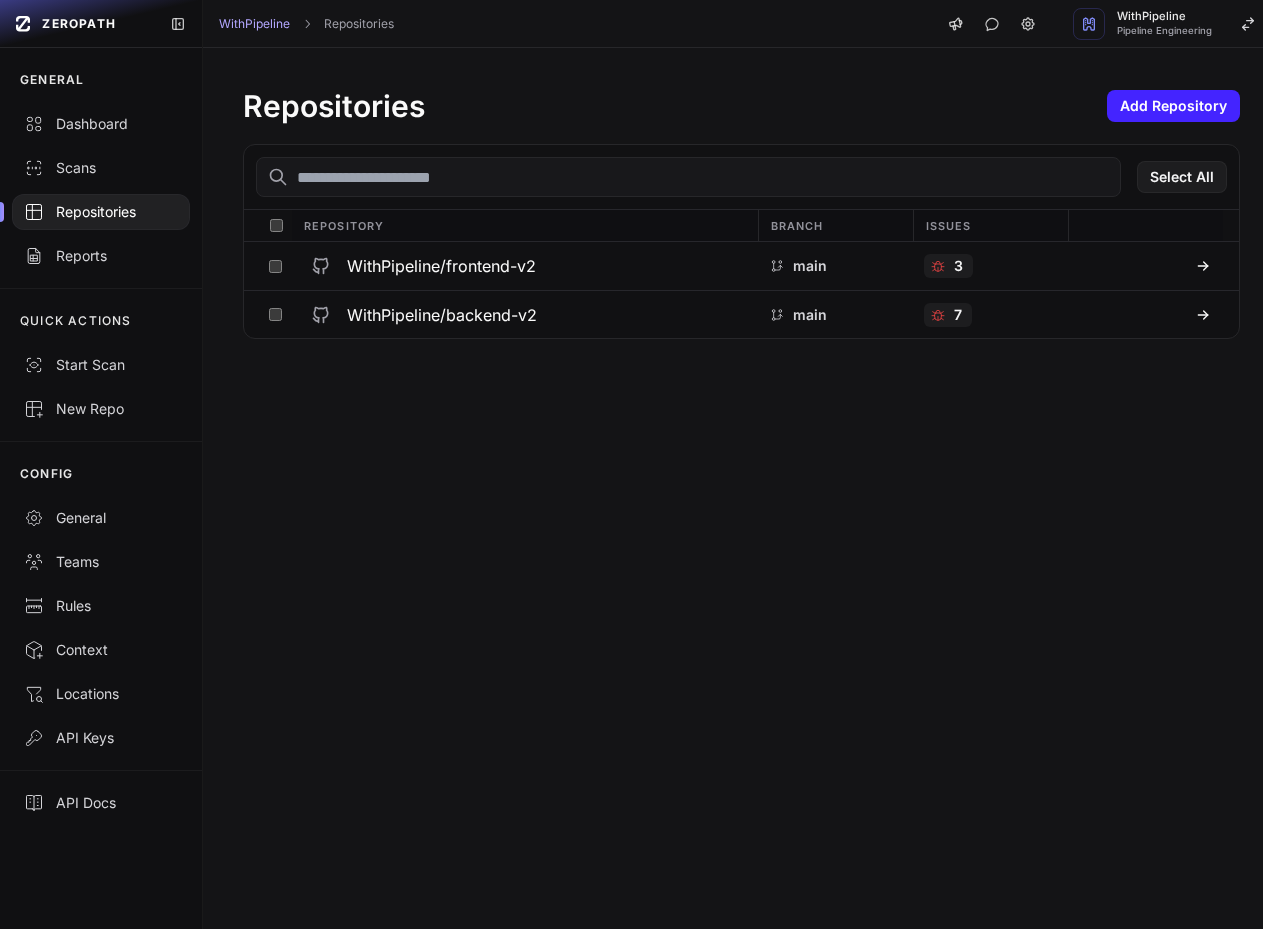 click on "Scans" at bounding box center [101, 168] 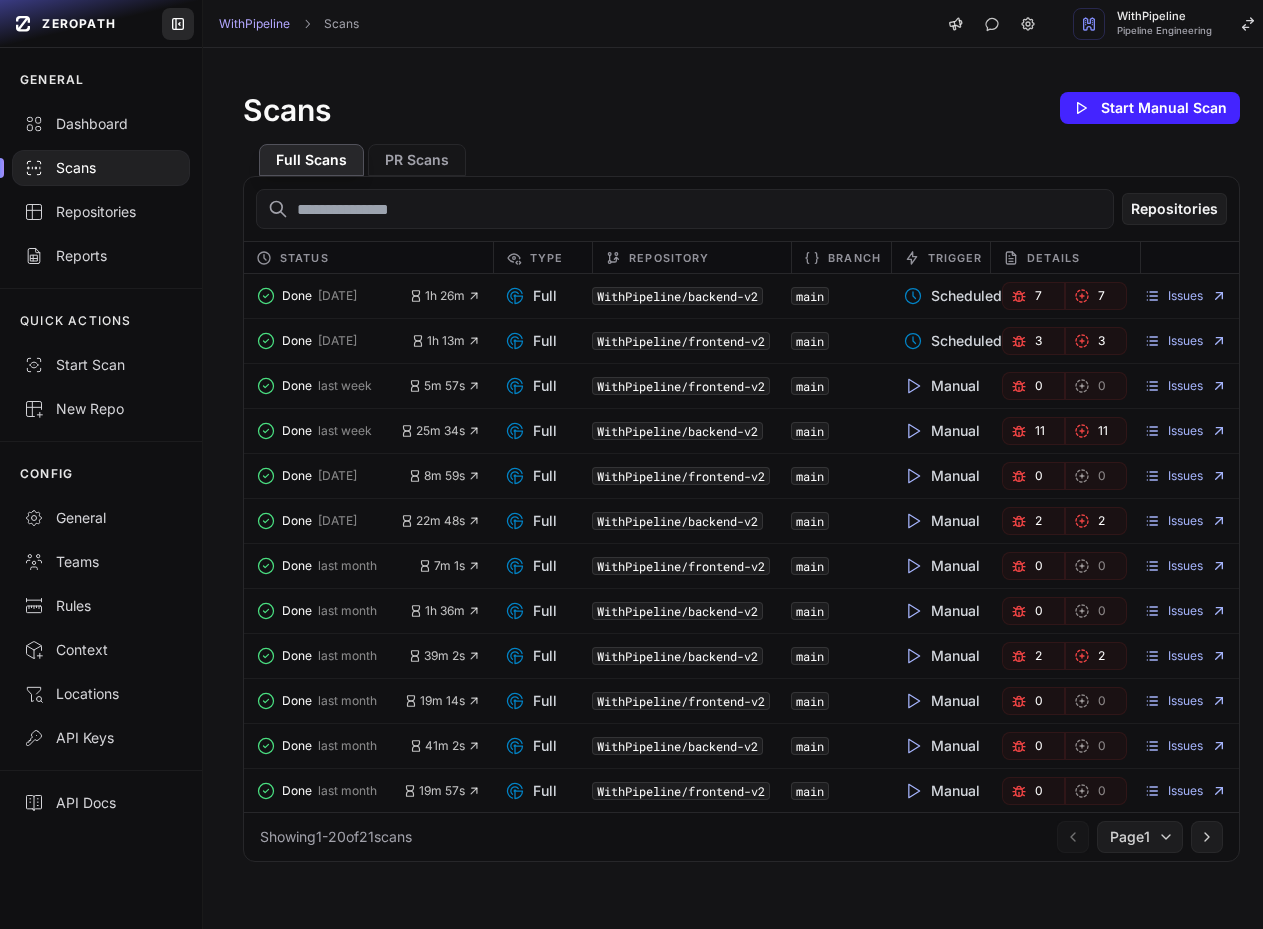 click at bounding box center [178, 24] 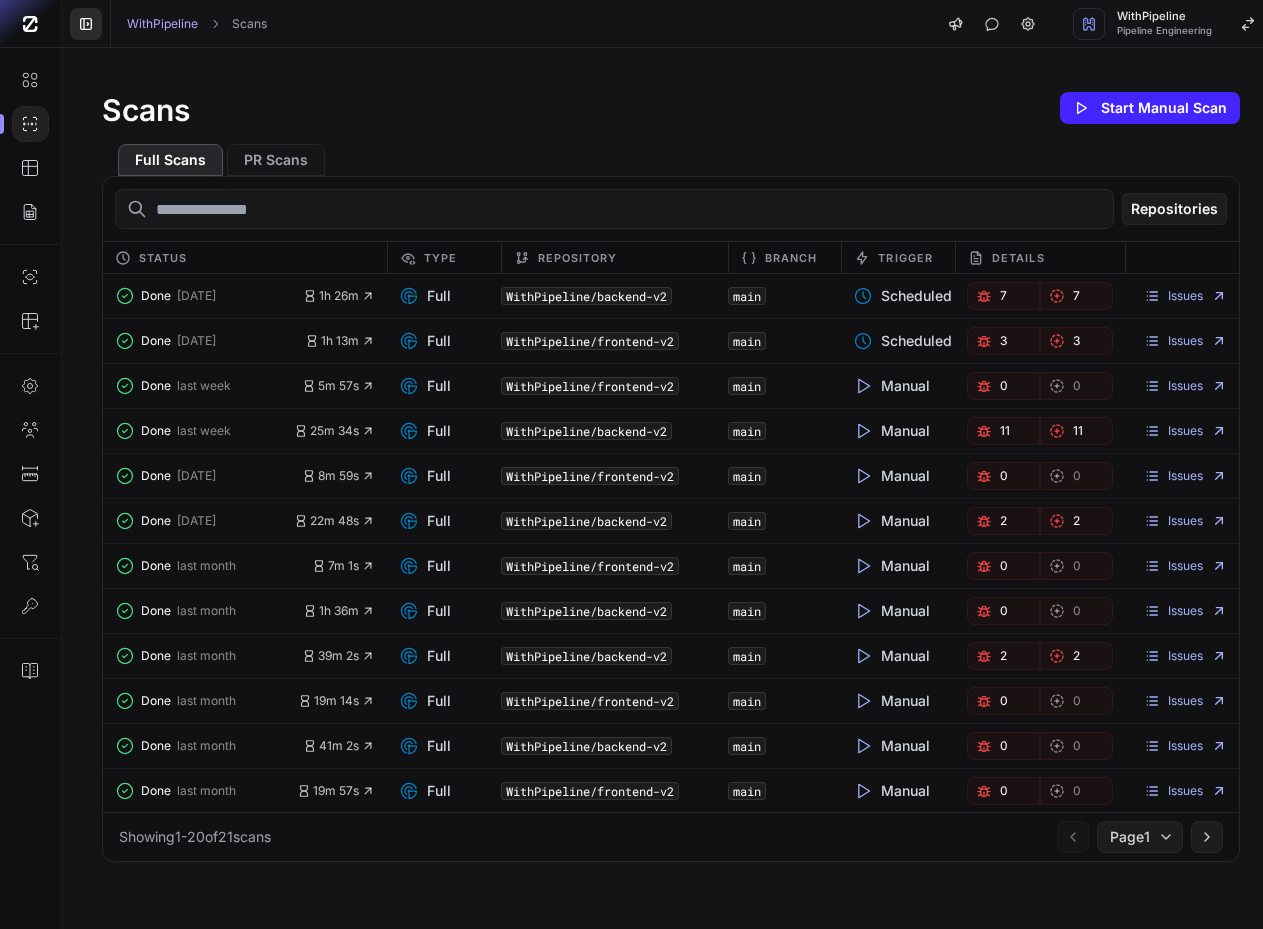 click 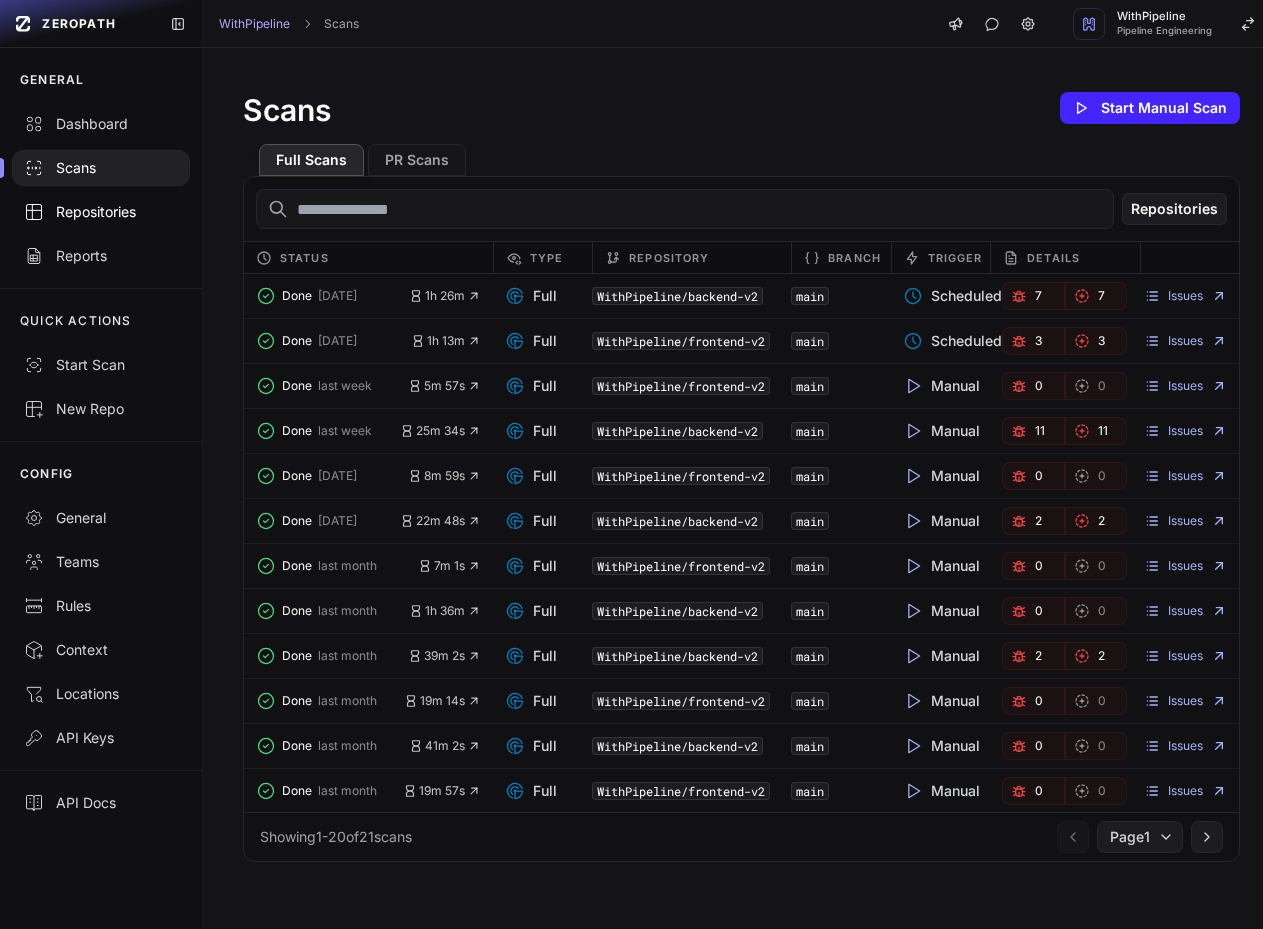 click on "Repositories" at bounding box center [101, 212] 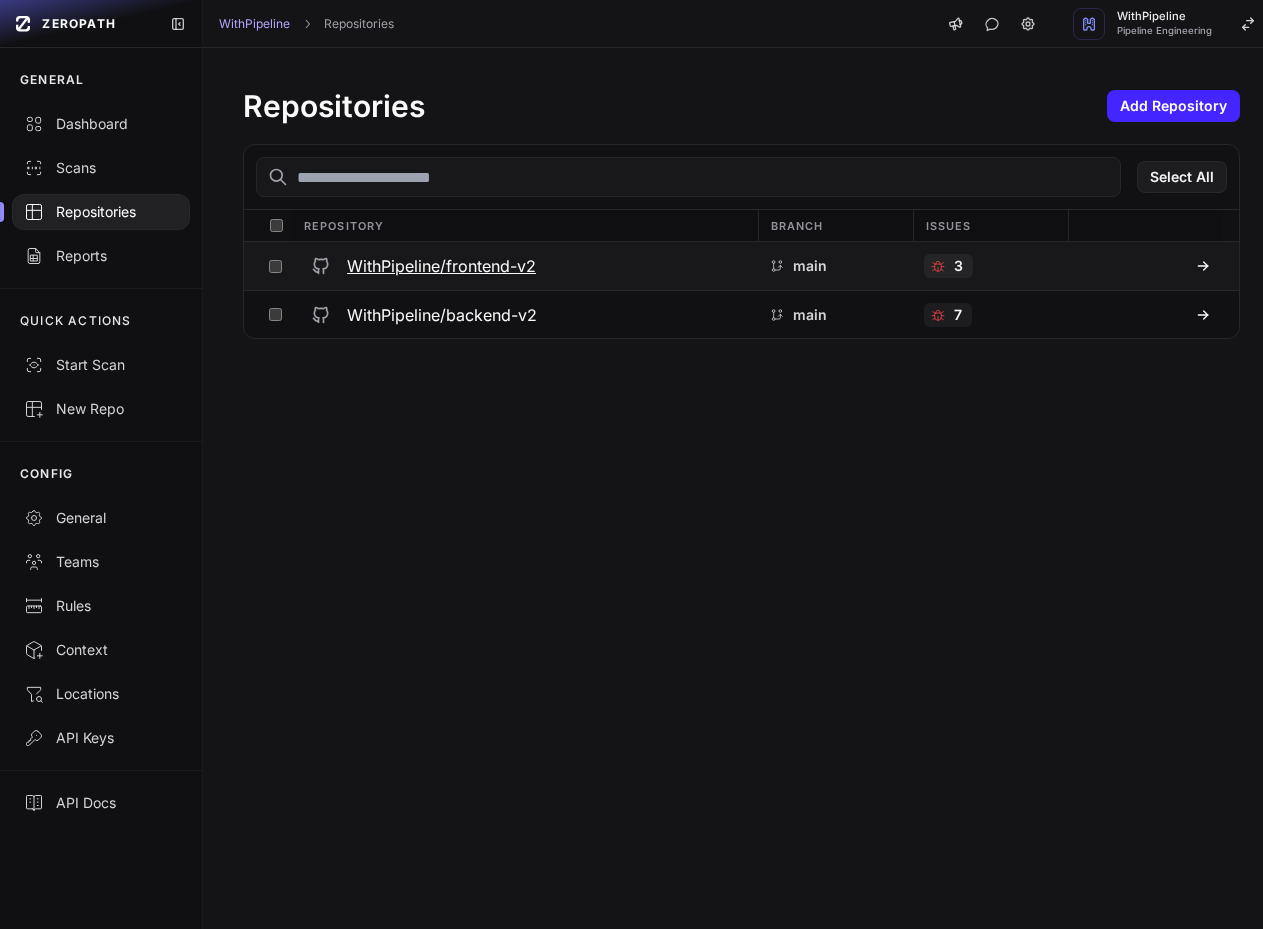 click on "WithPipeline/frontend-v2" at bounding box center (441, 266) 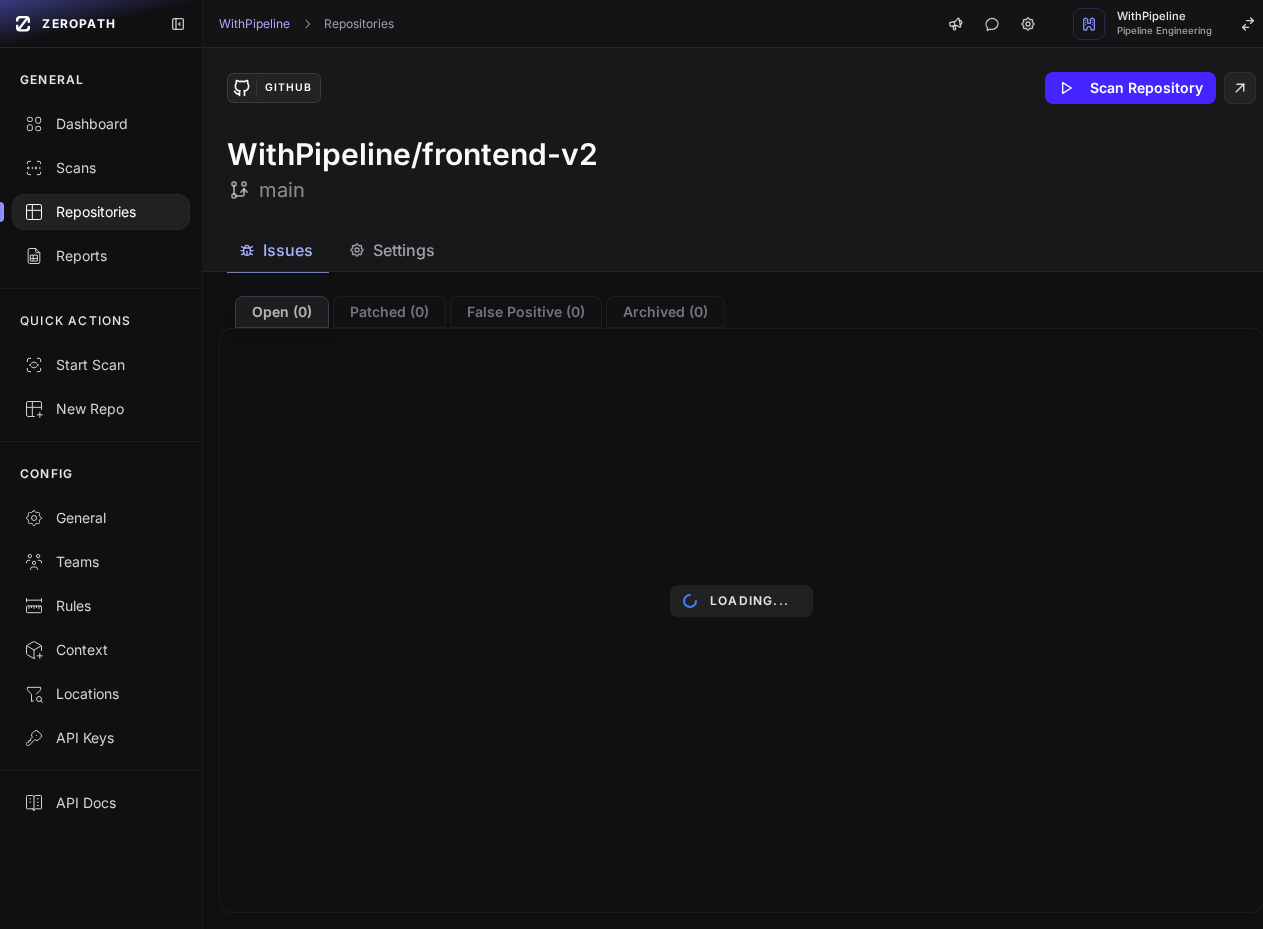 click on "Settings" at bounding box center (404, 250) 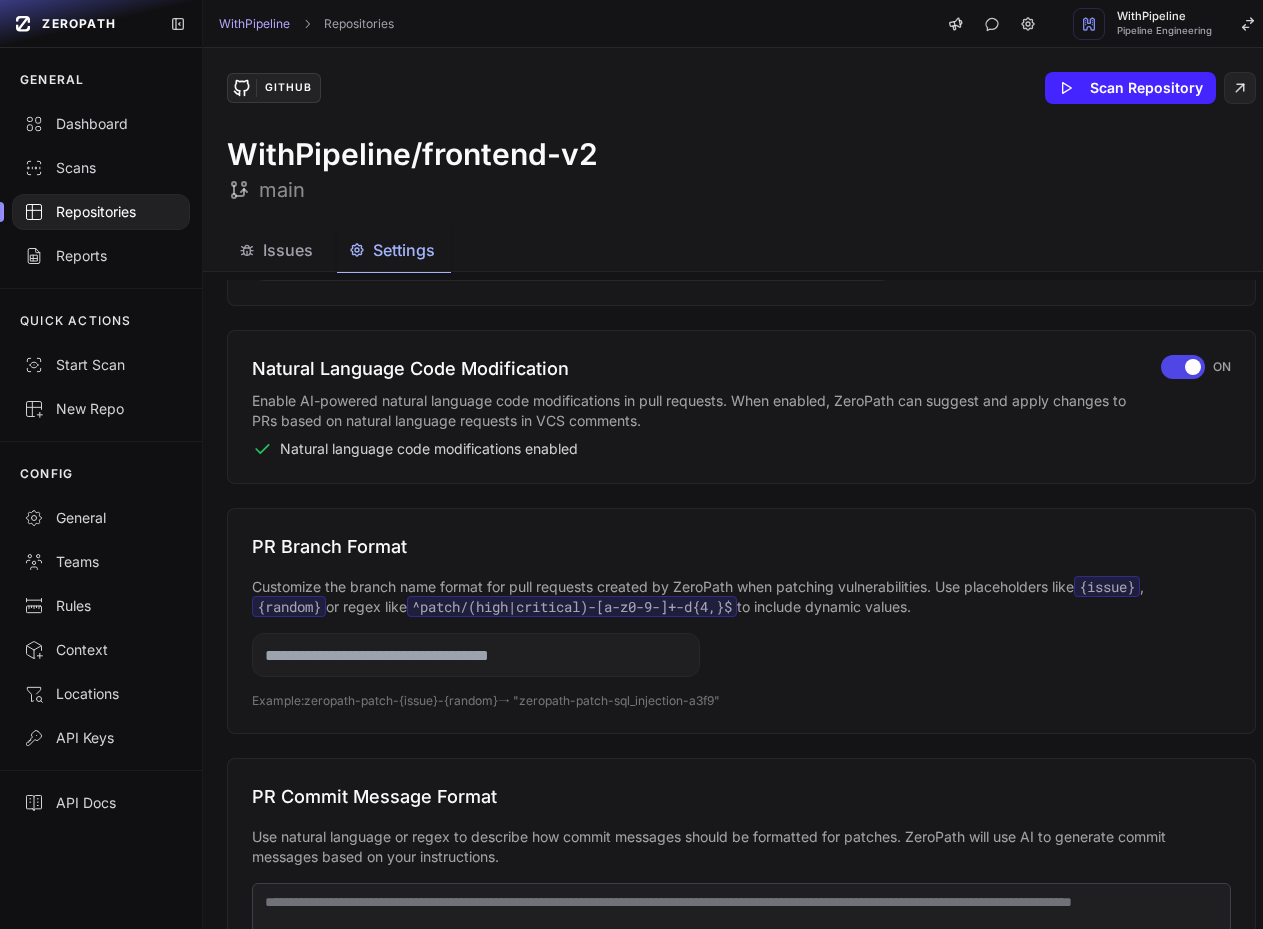 scroll, scrollTop: 893, scrollLeft: 0, axis: vertical 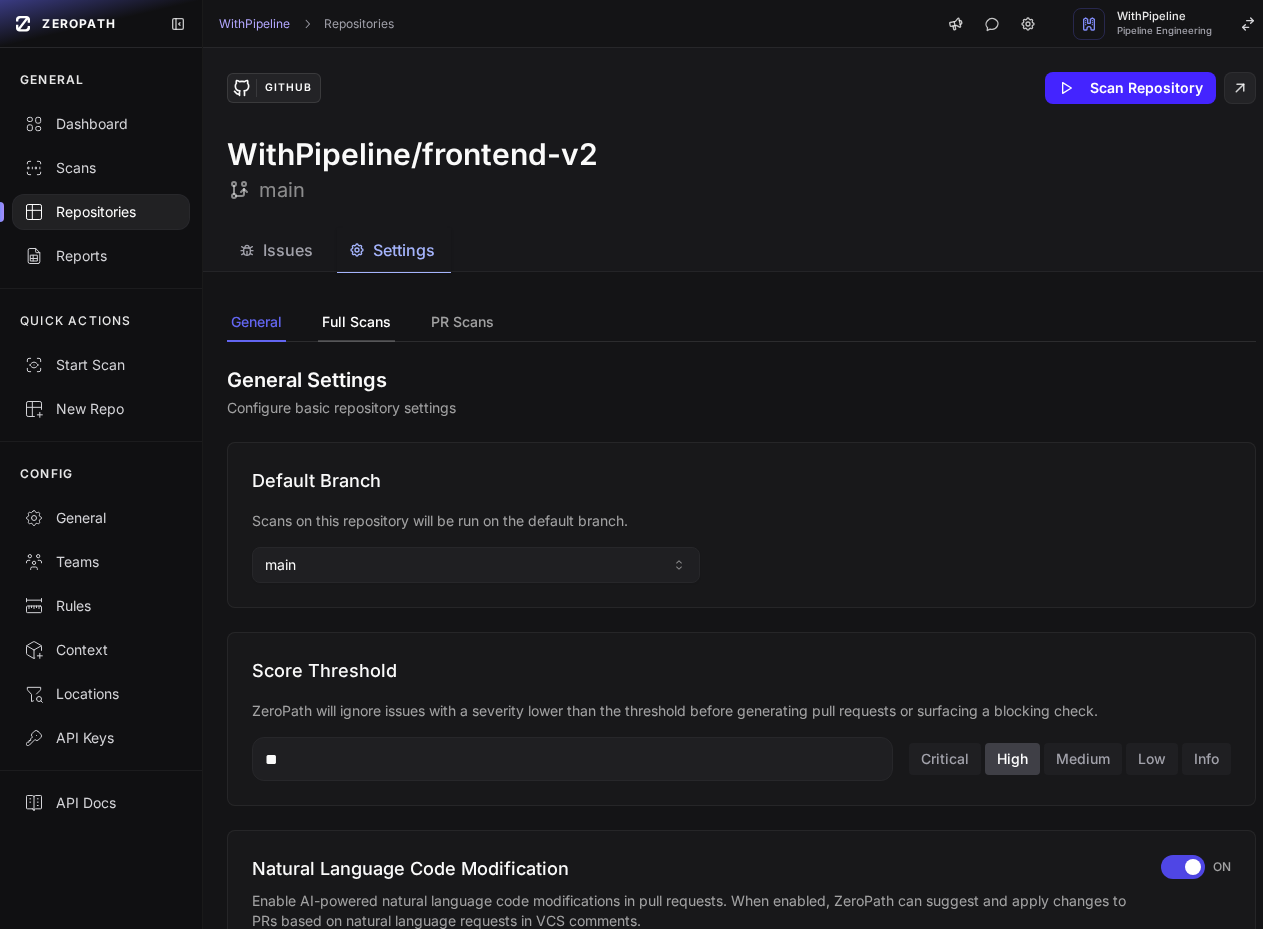 click on "Full Scans" 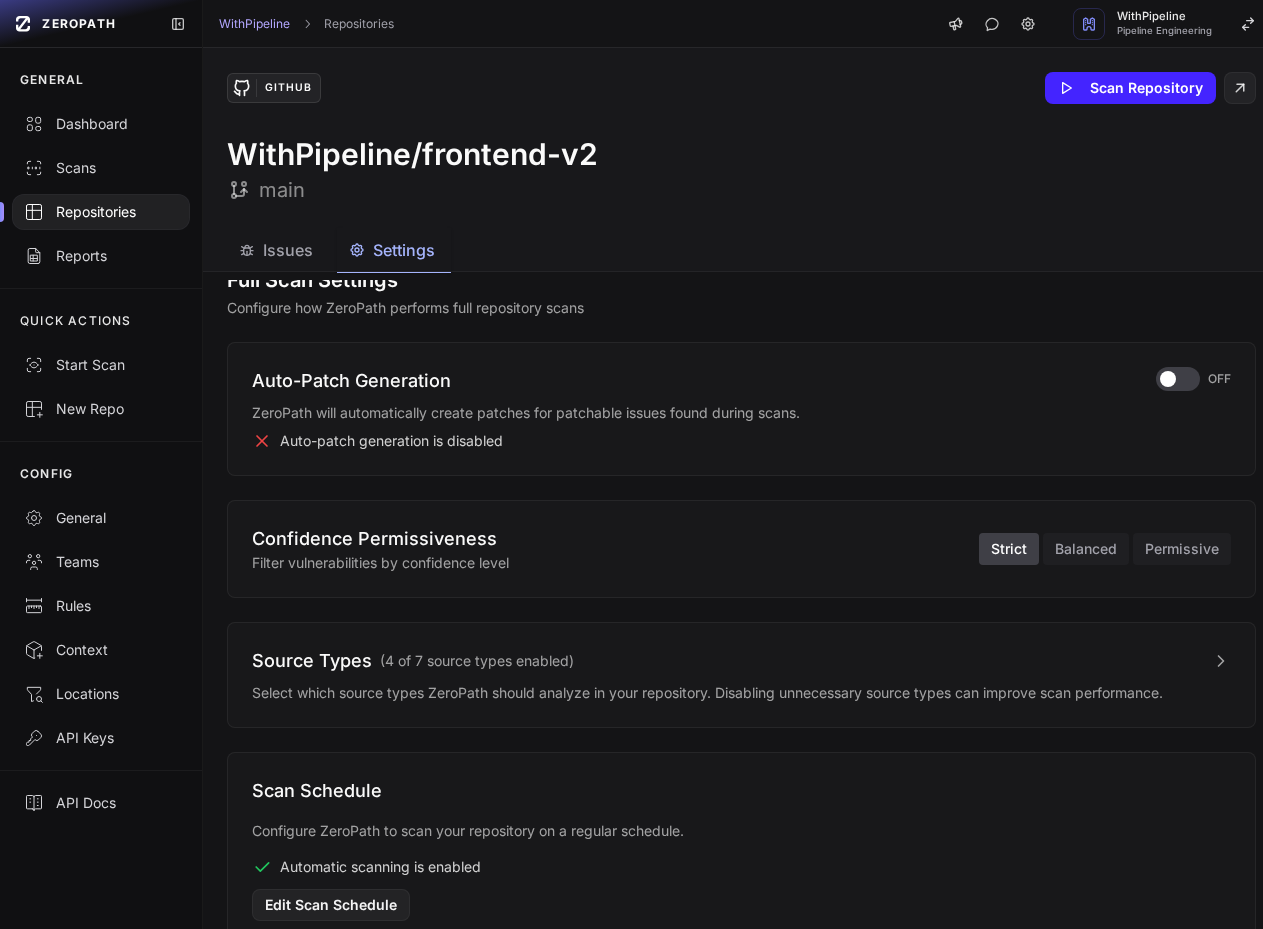scroll, scrollTop: 141, scrollLeft: 0, axis: vertical 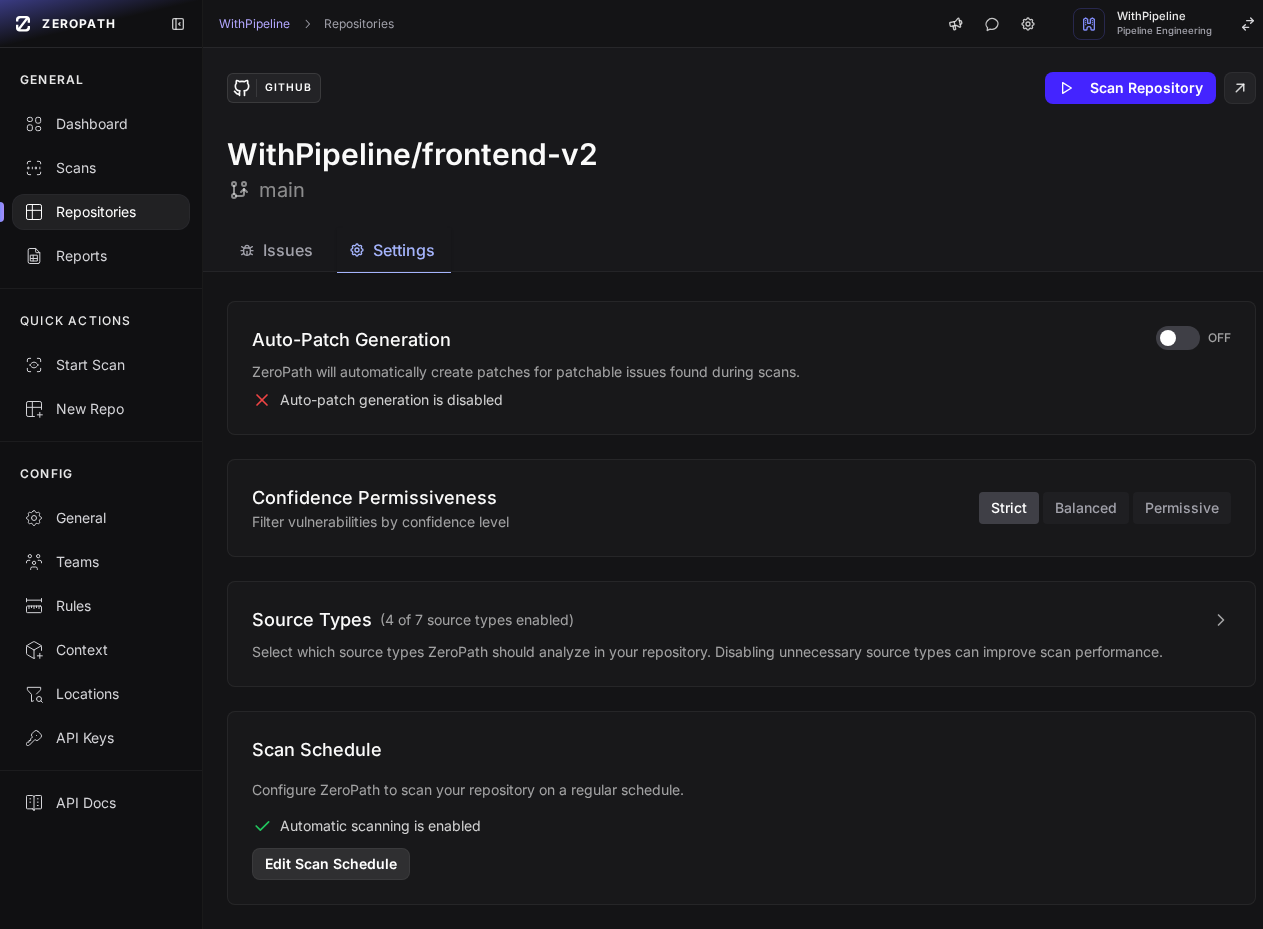 click on "Edit Scan Schedule" at bounding box center (331, 864) 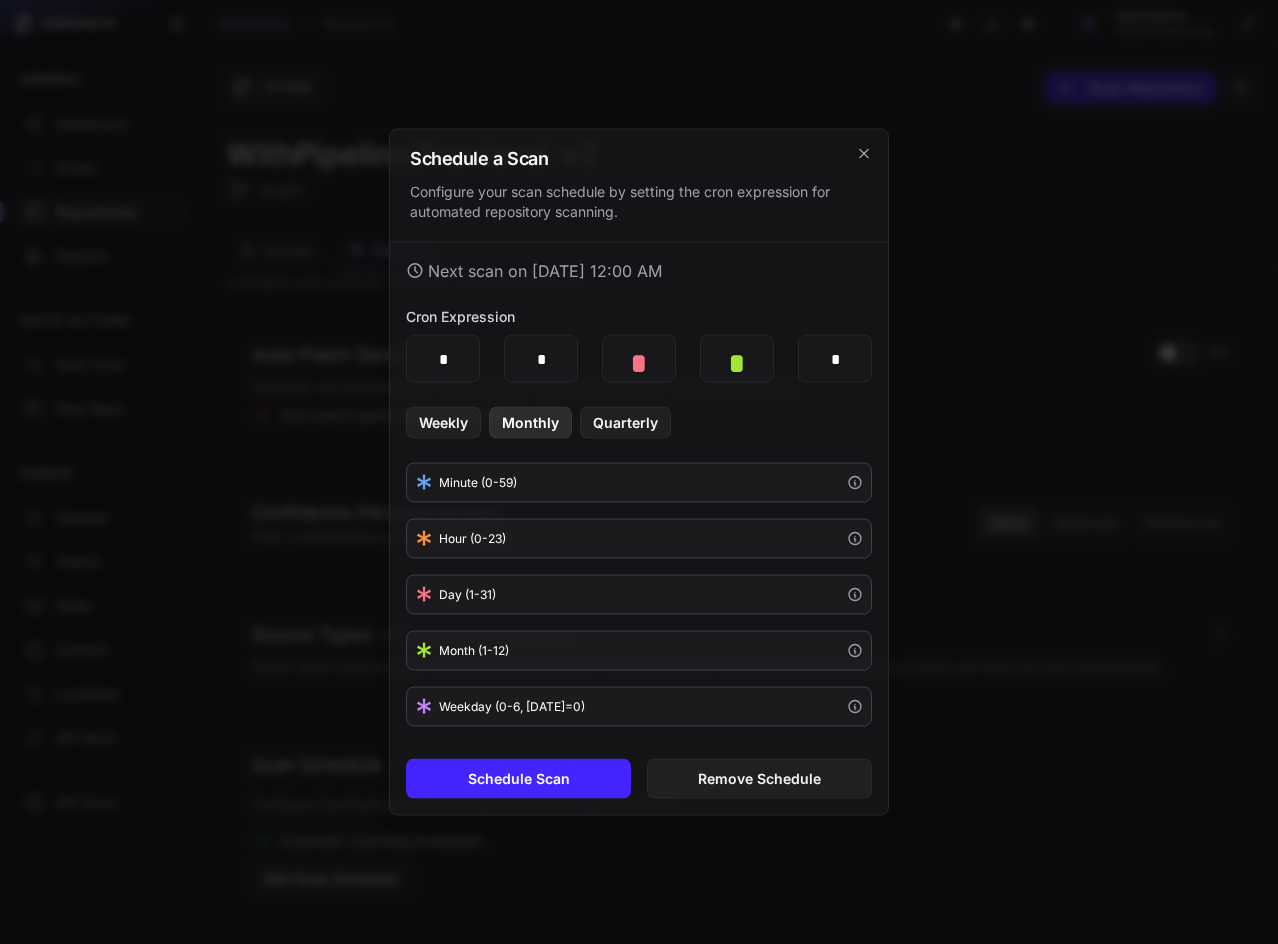click on "Monthly" at bounding box center (530, 423) 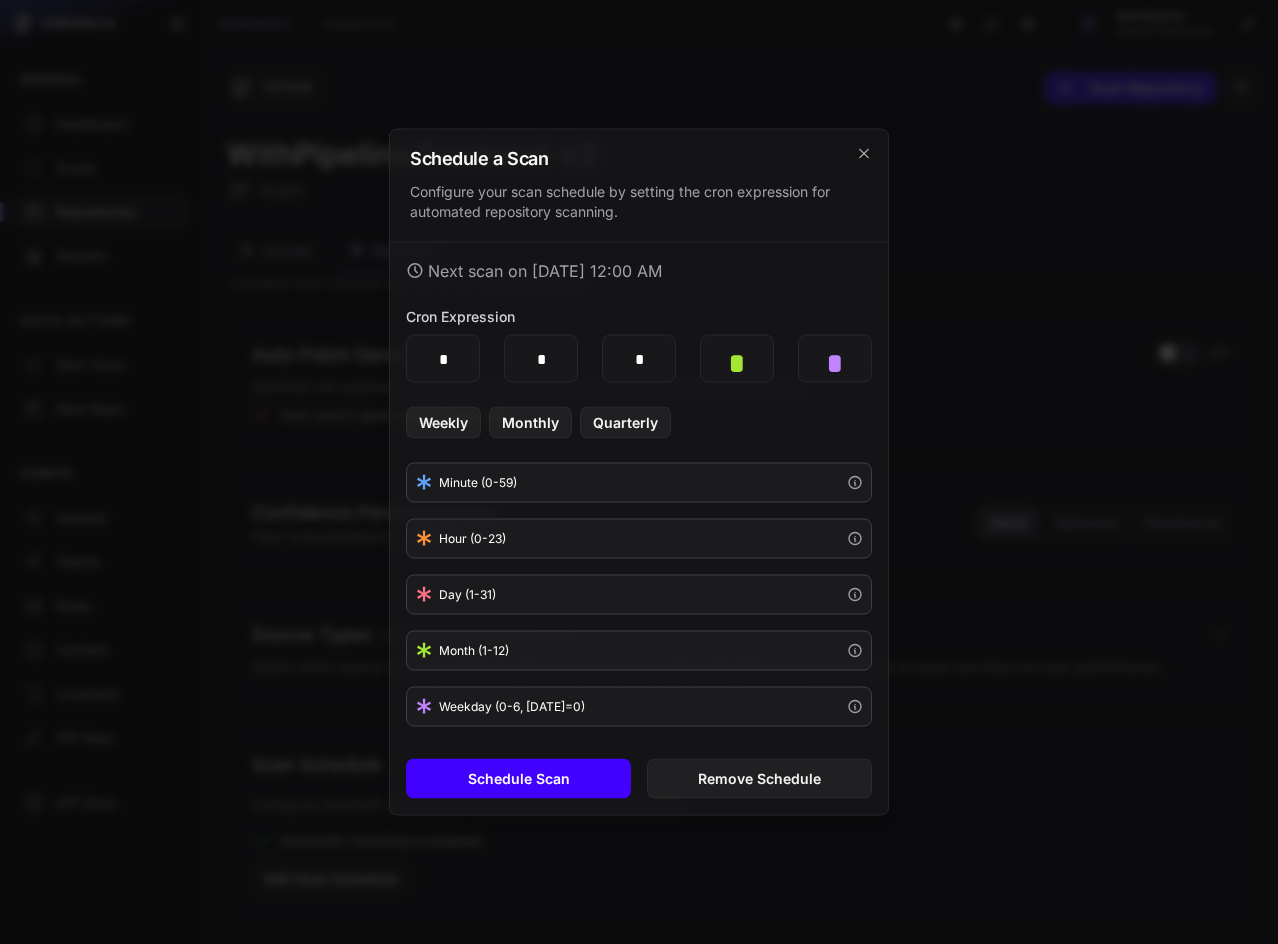 click on "Schedule Scan" at bounding box center (518, 779) 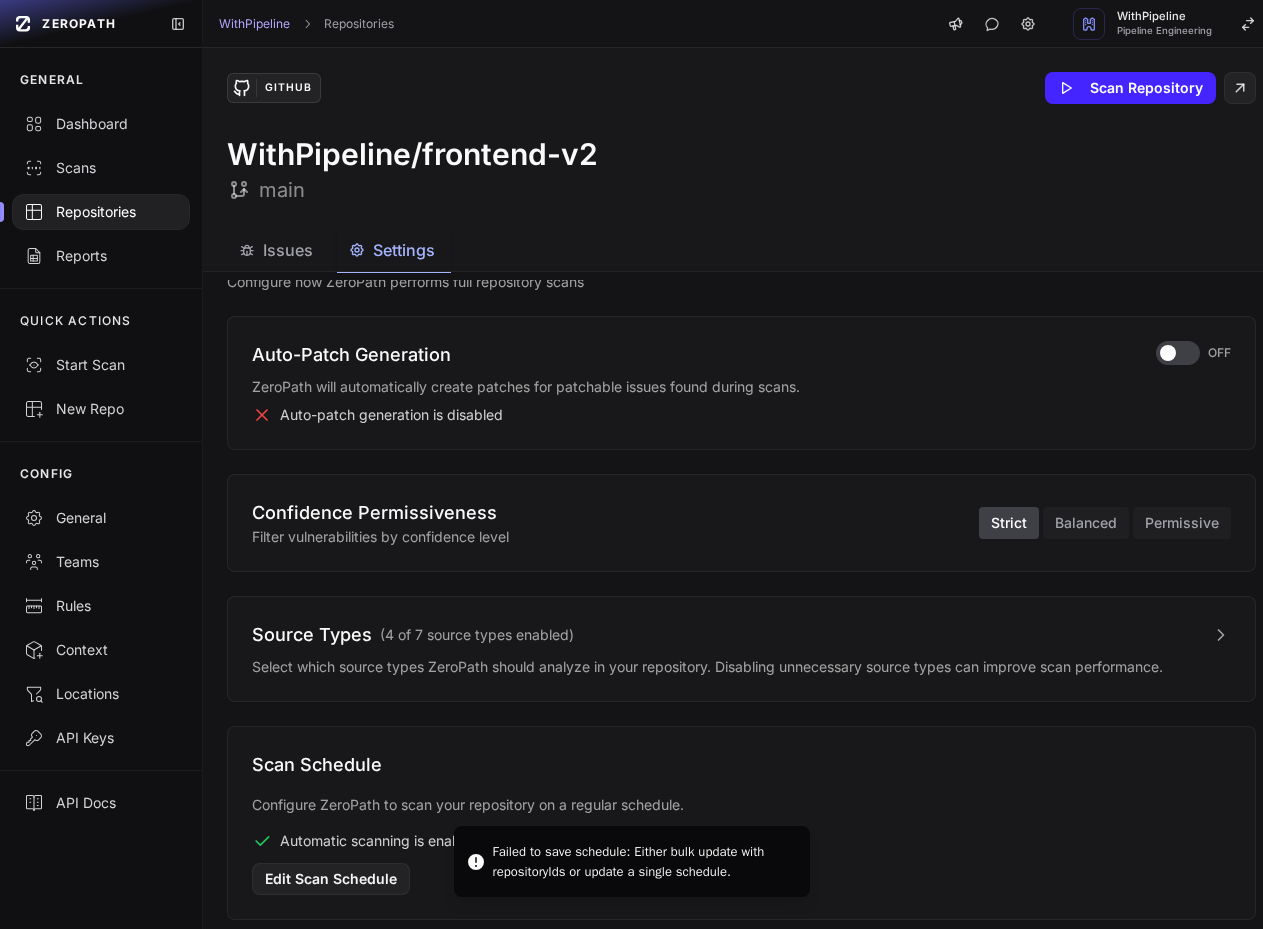 click at bounding box center [101, 212] 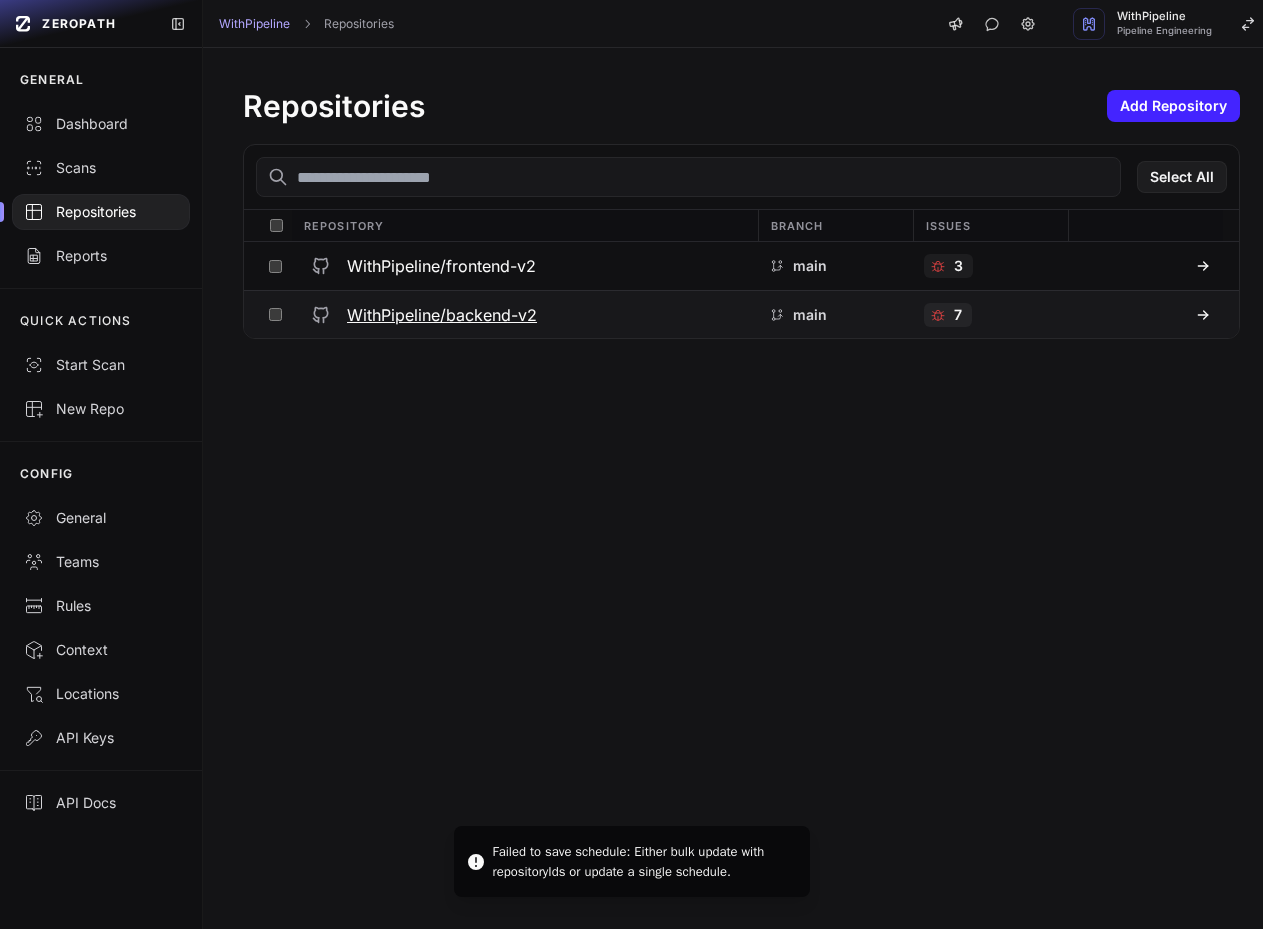 click on "WithPipeline/backend-v2" at bounding box center [442, 315] 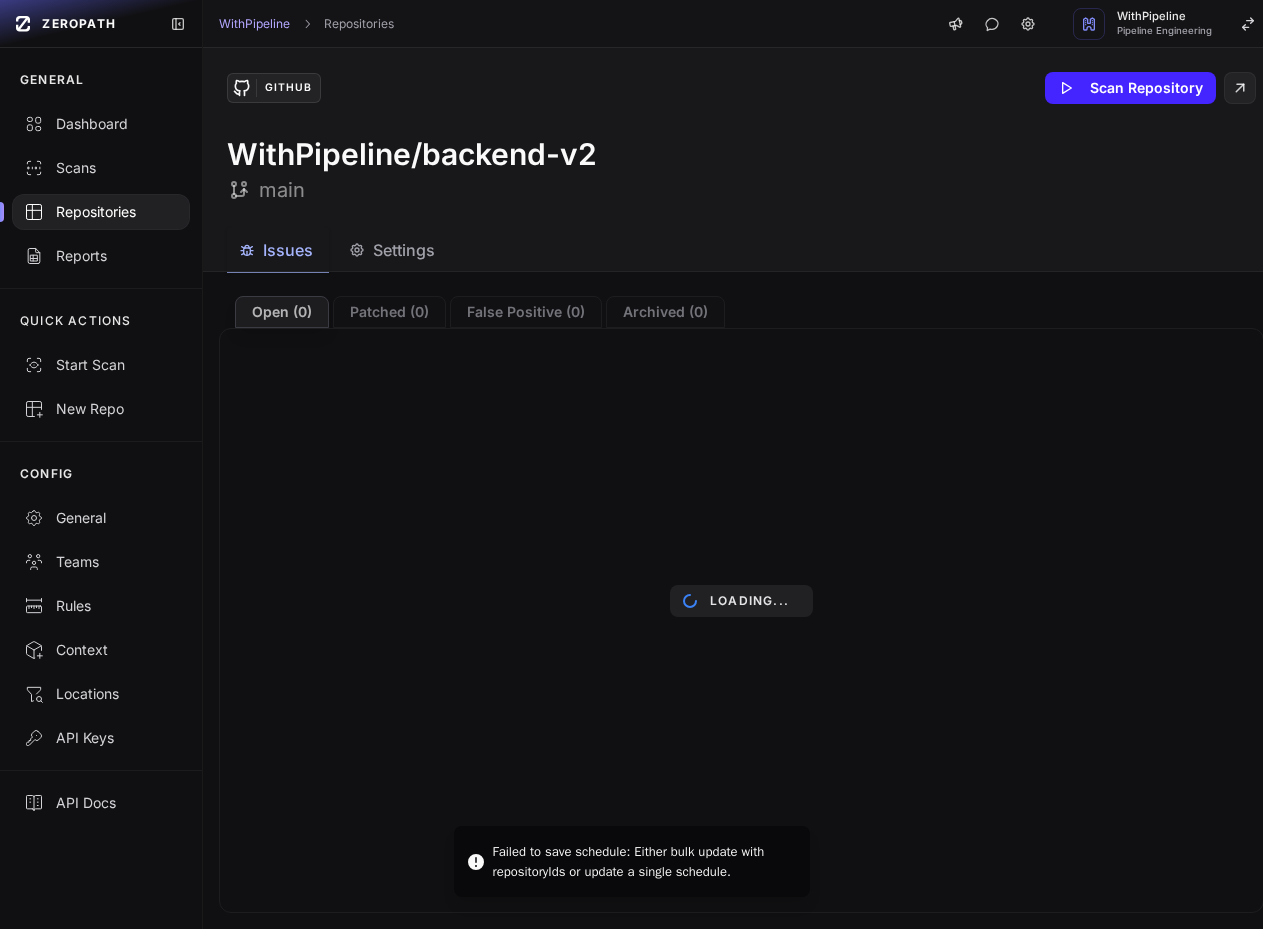 click on "Settings" at bounding box center [404, 250] 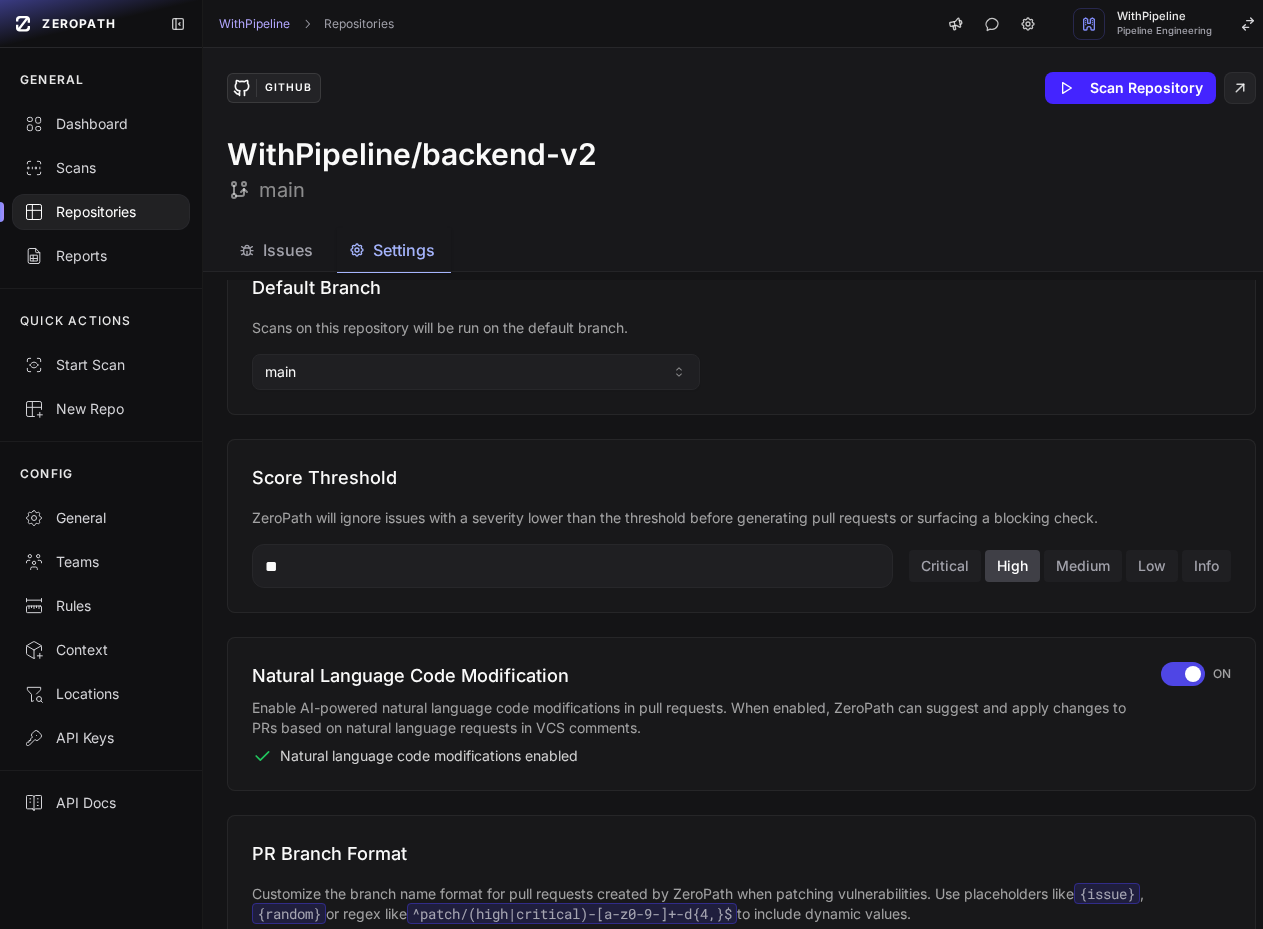 scroll, scrollTop: 0, scrollLeft: 0, axis: both 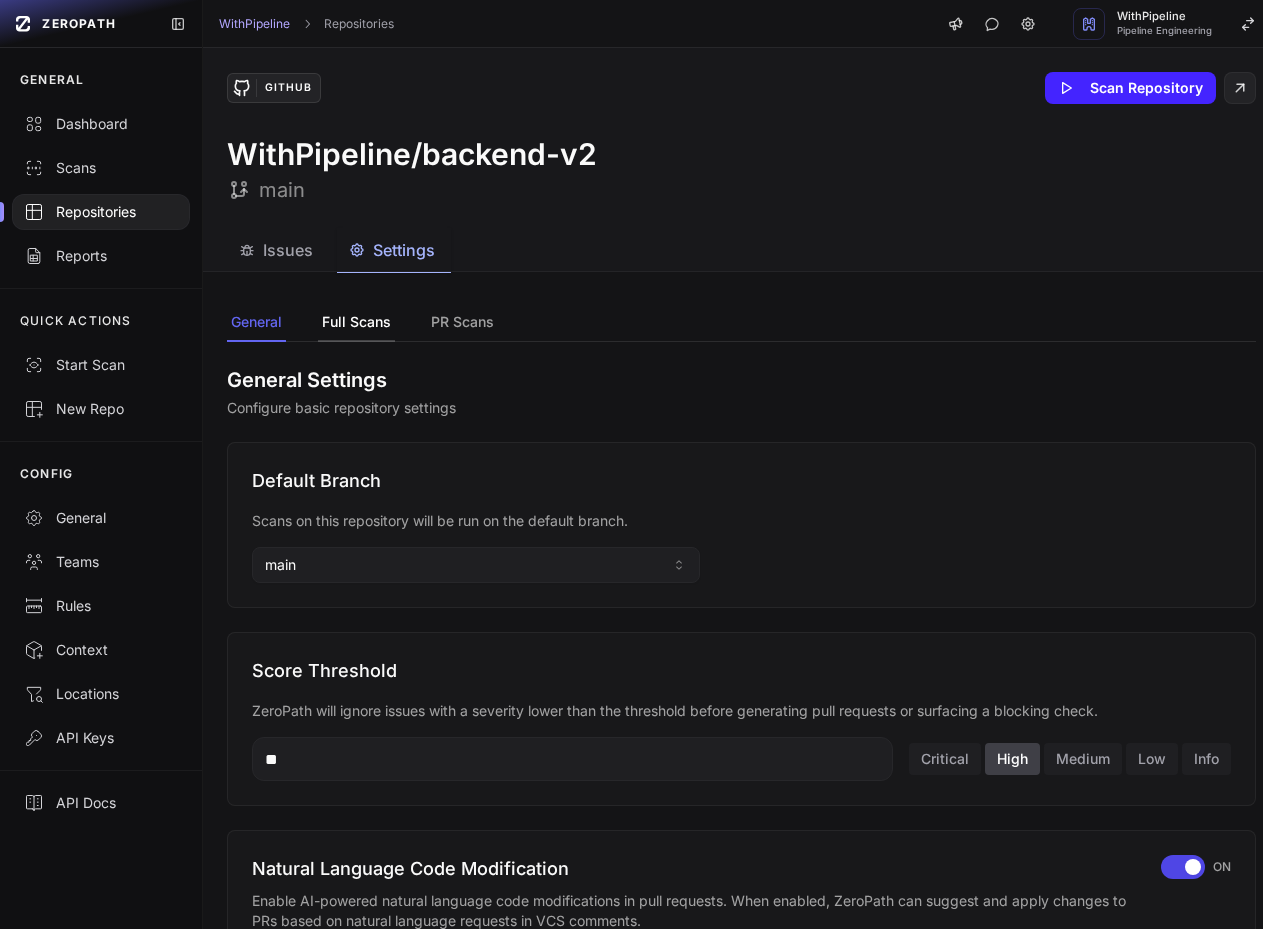 click on "Full Scans" 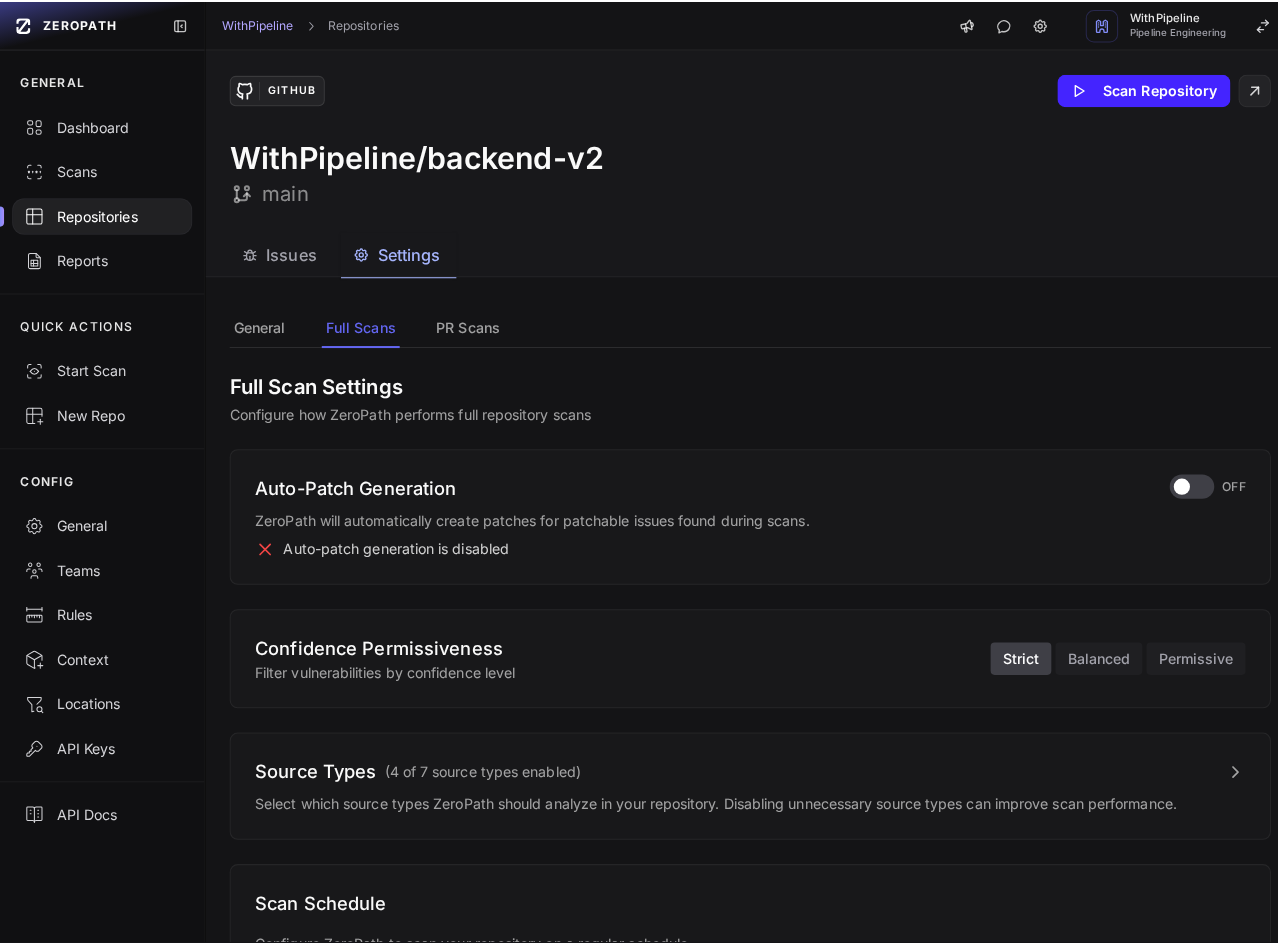 scroll, scrollTop: 141, scrollLeft: 0, axis: vertical 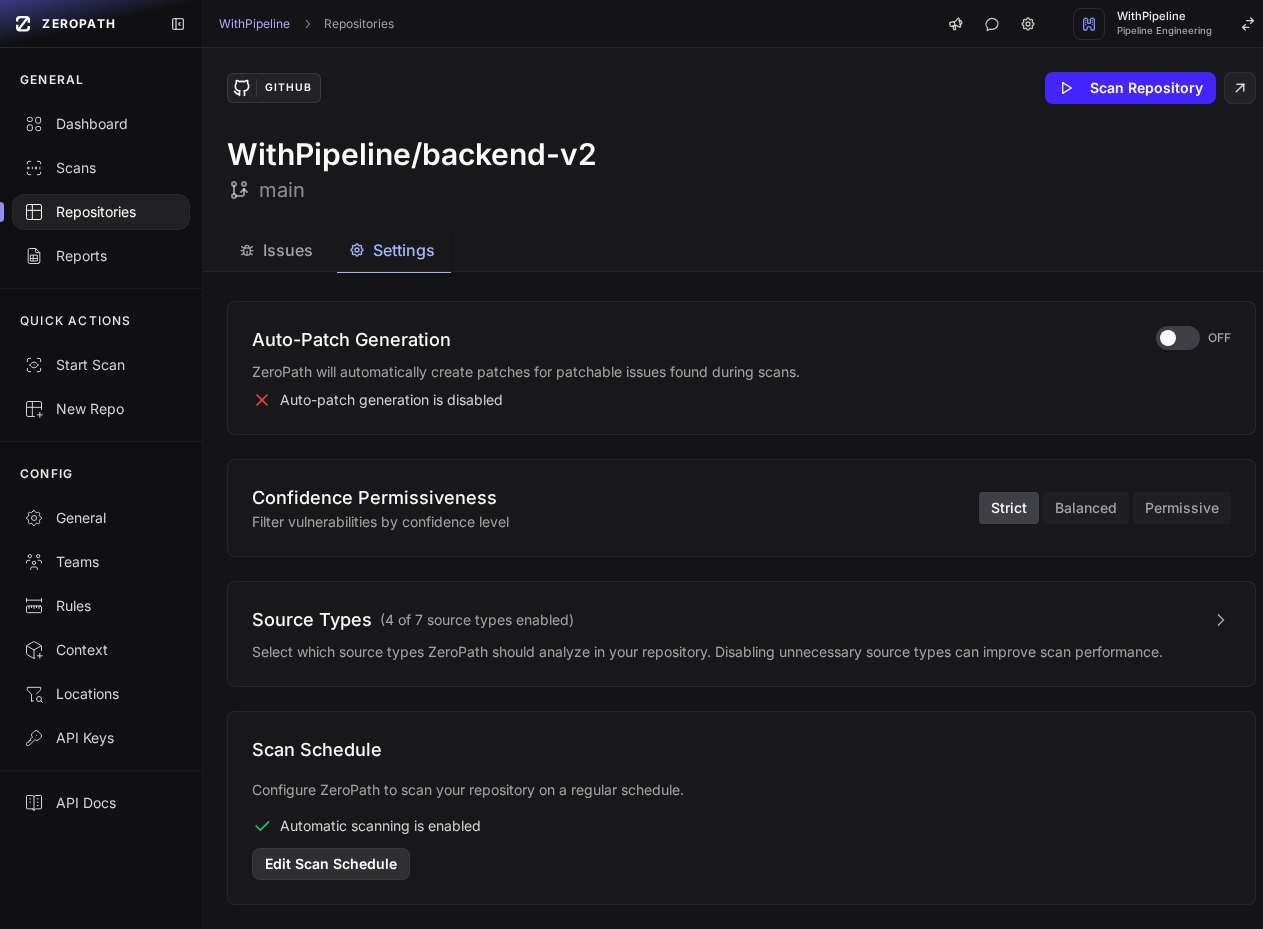 click on "Edit Scan Schedule" at bounding box center [331, 864] 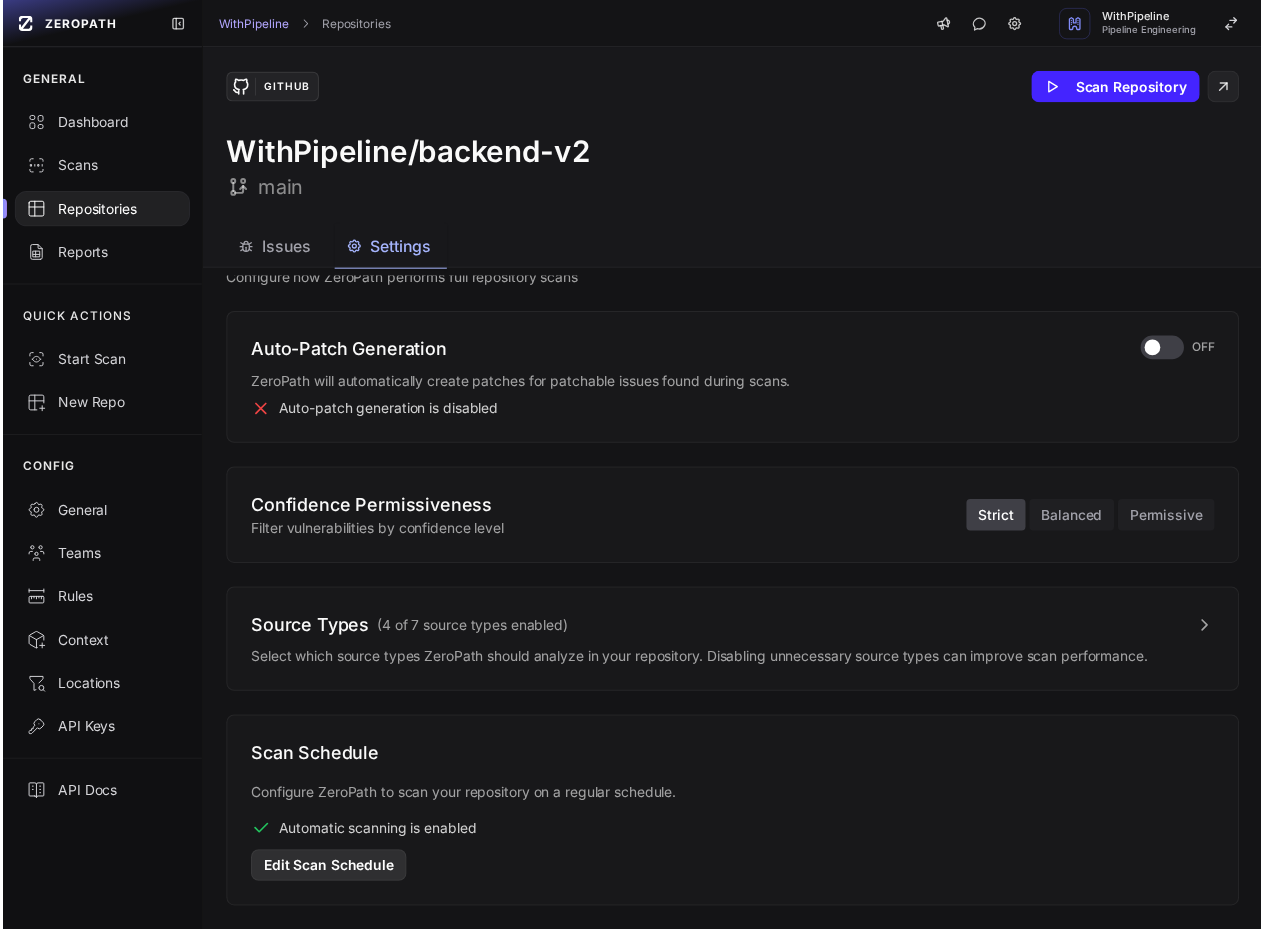 scroll, scrollTop: 126, scrollLeft: 0, axis: vertical 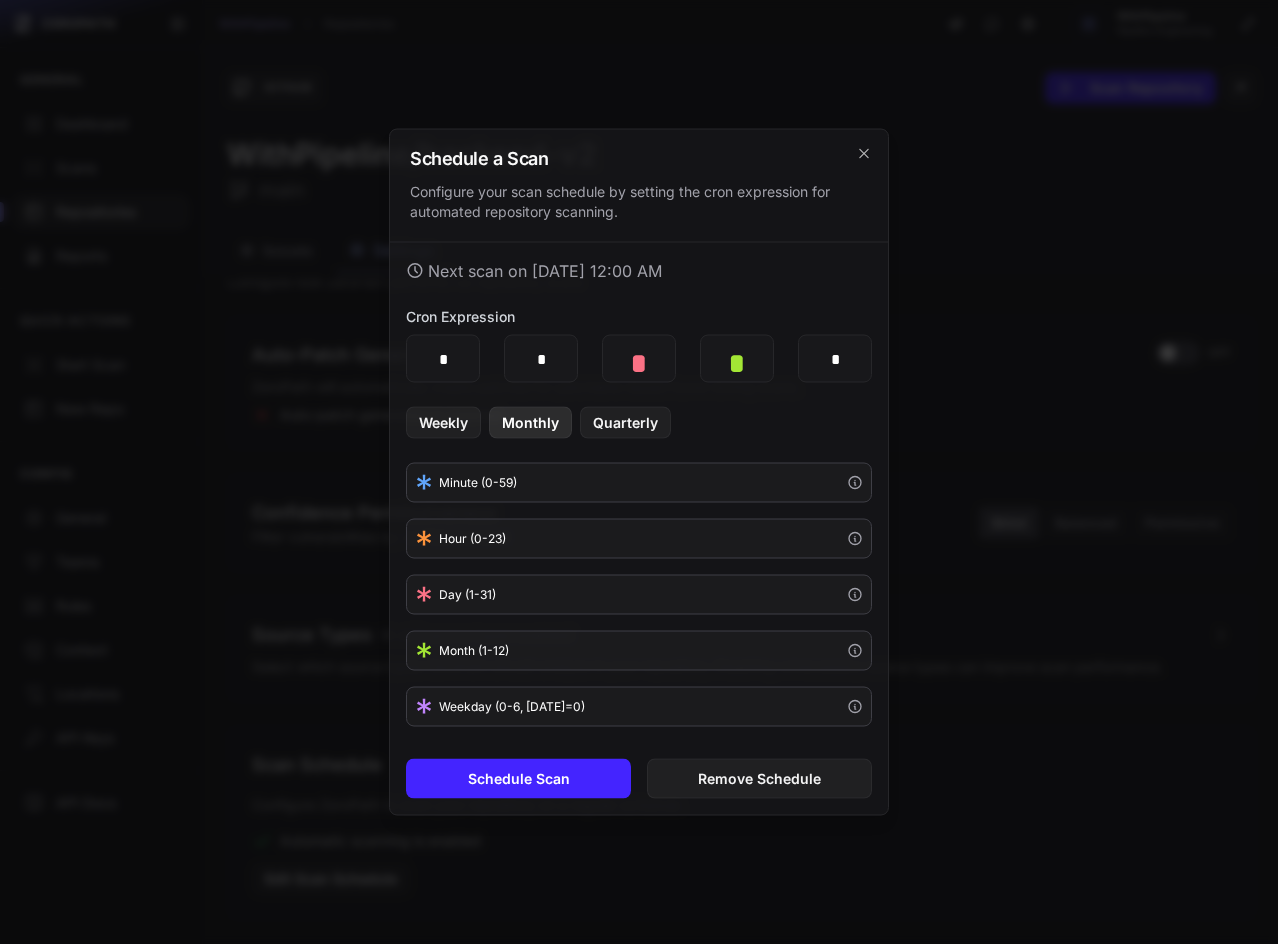 click on "Monthly" at bounding box center [530, 423] 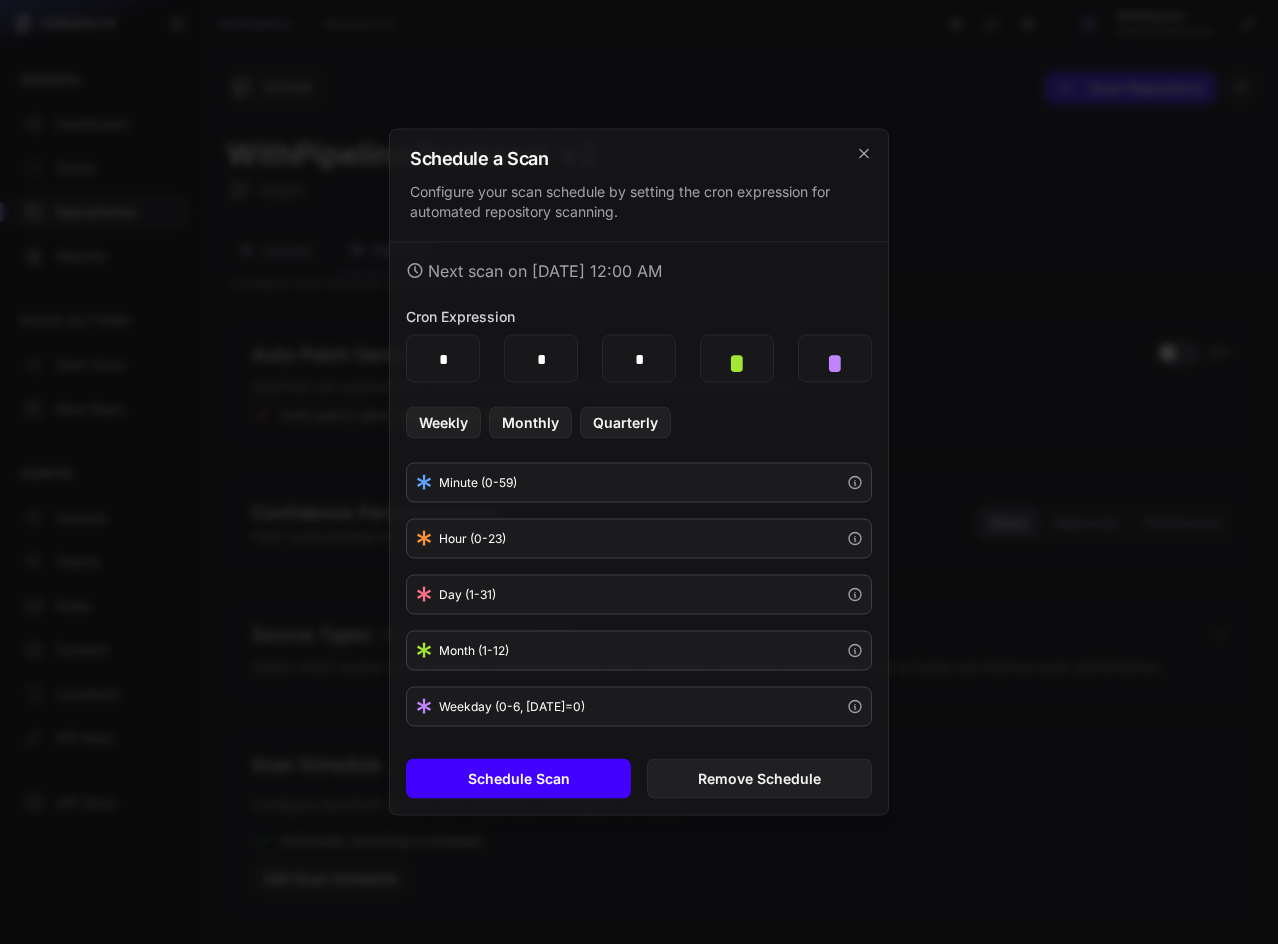 click on "Schedule Scan" at bounding box center (518, 779) 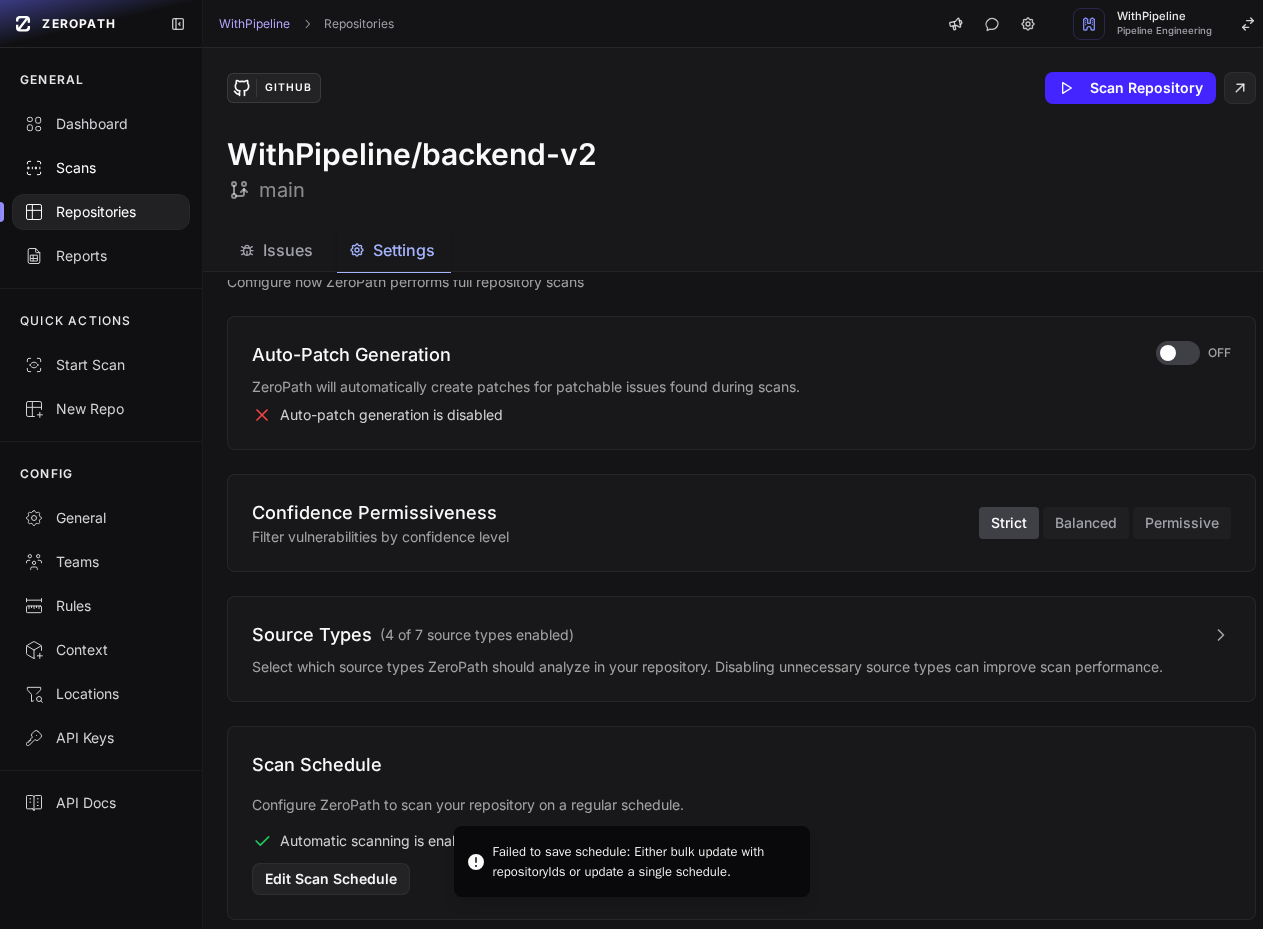 click on "Scans" at bounding box center [101, 168] 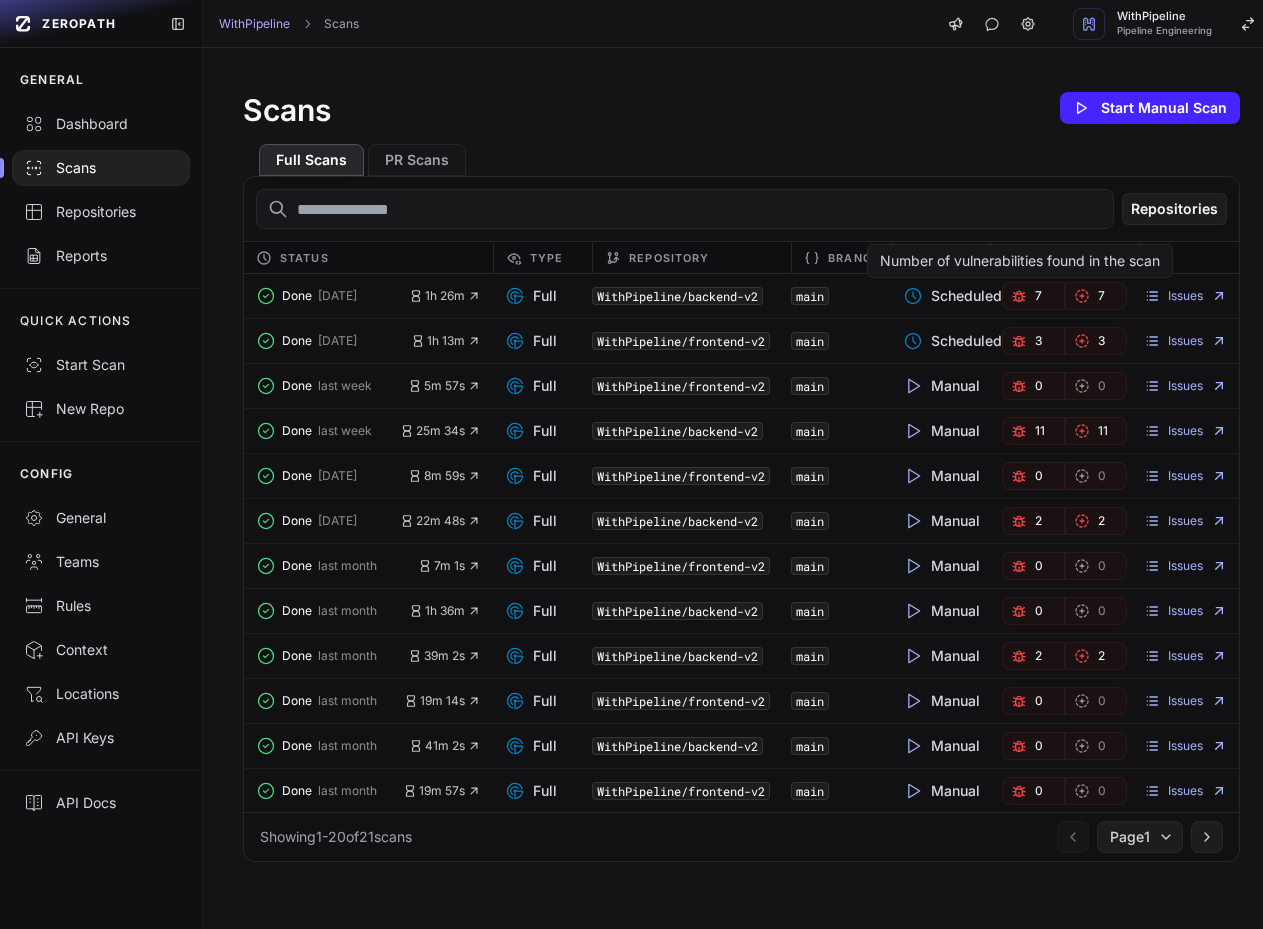 click on "7" at bounding box center [1033, 296] 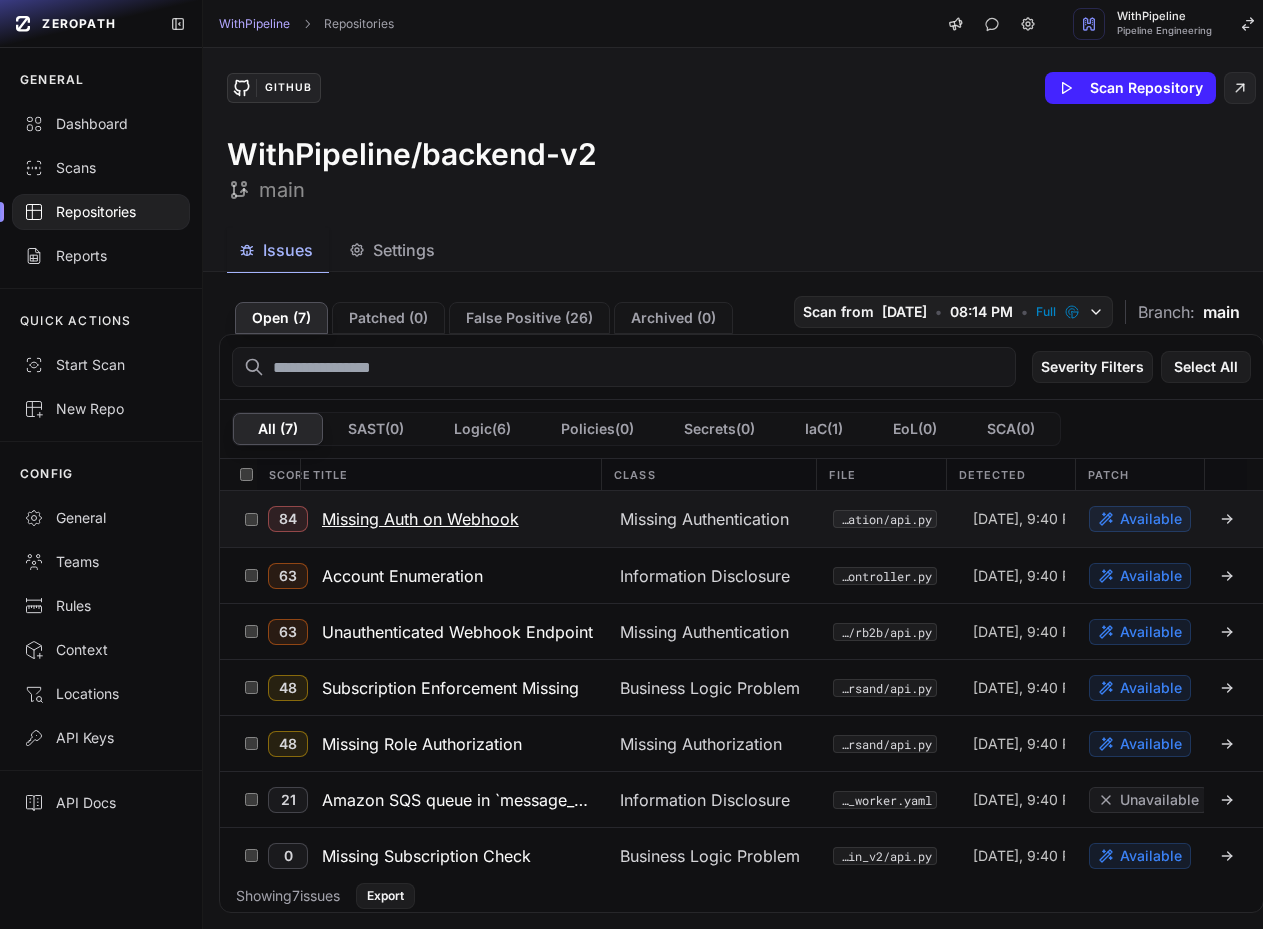 click on "Missing Authentication" 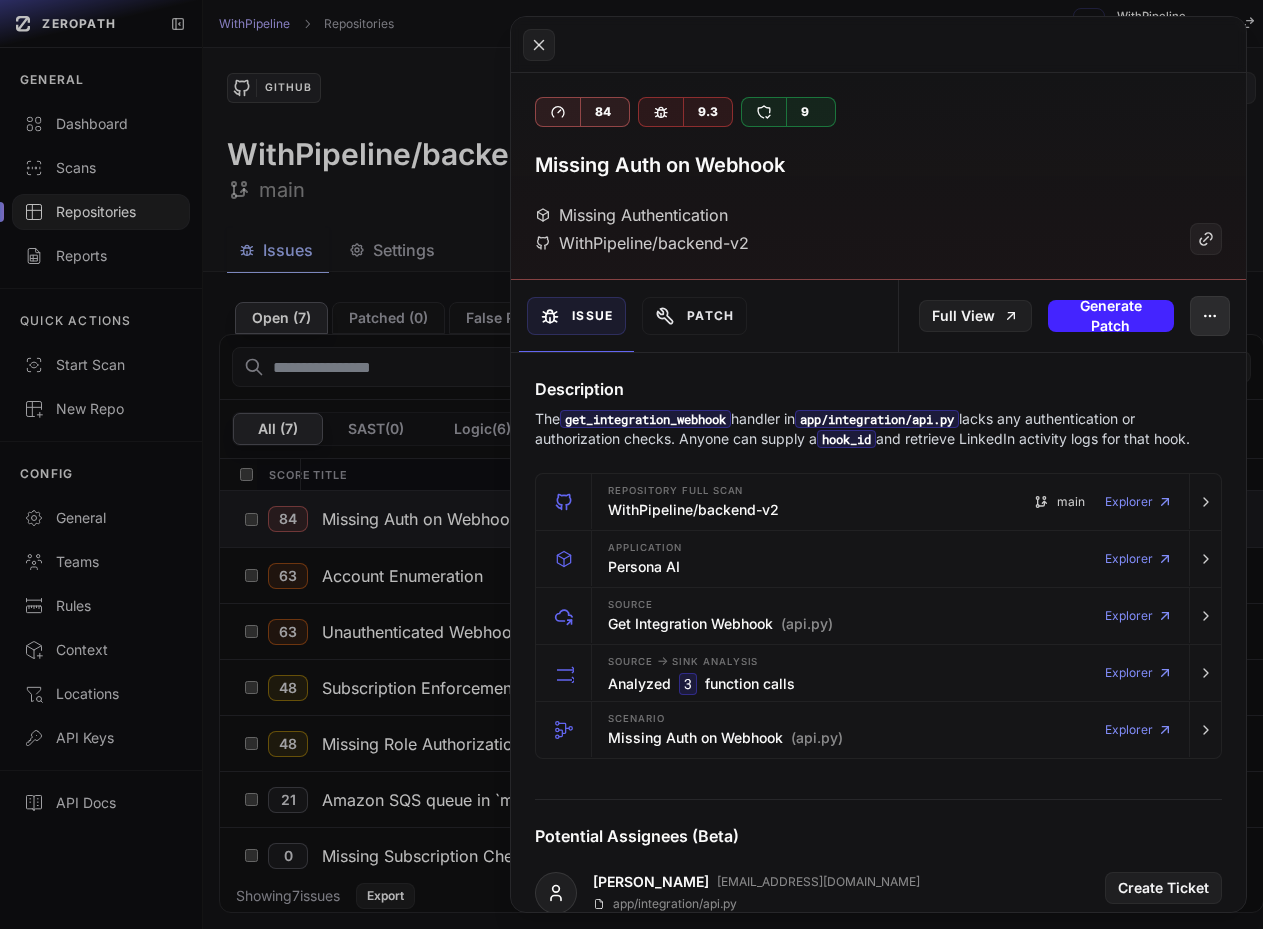 click at bounding box center (1210, 316) 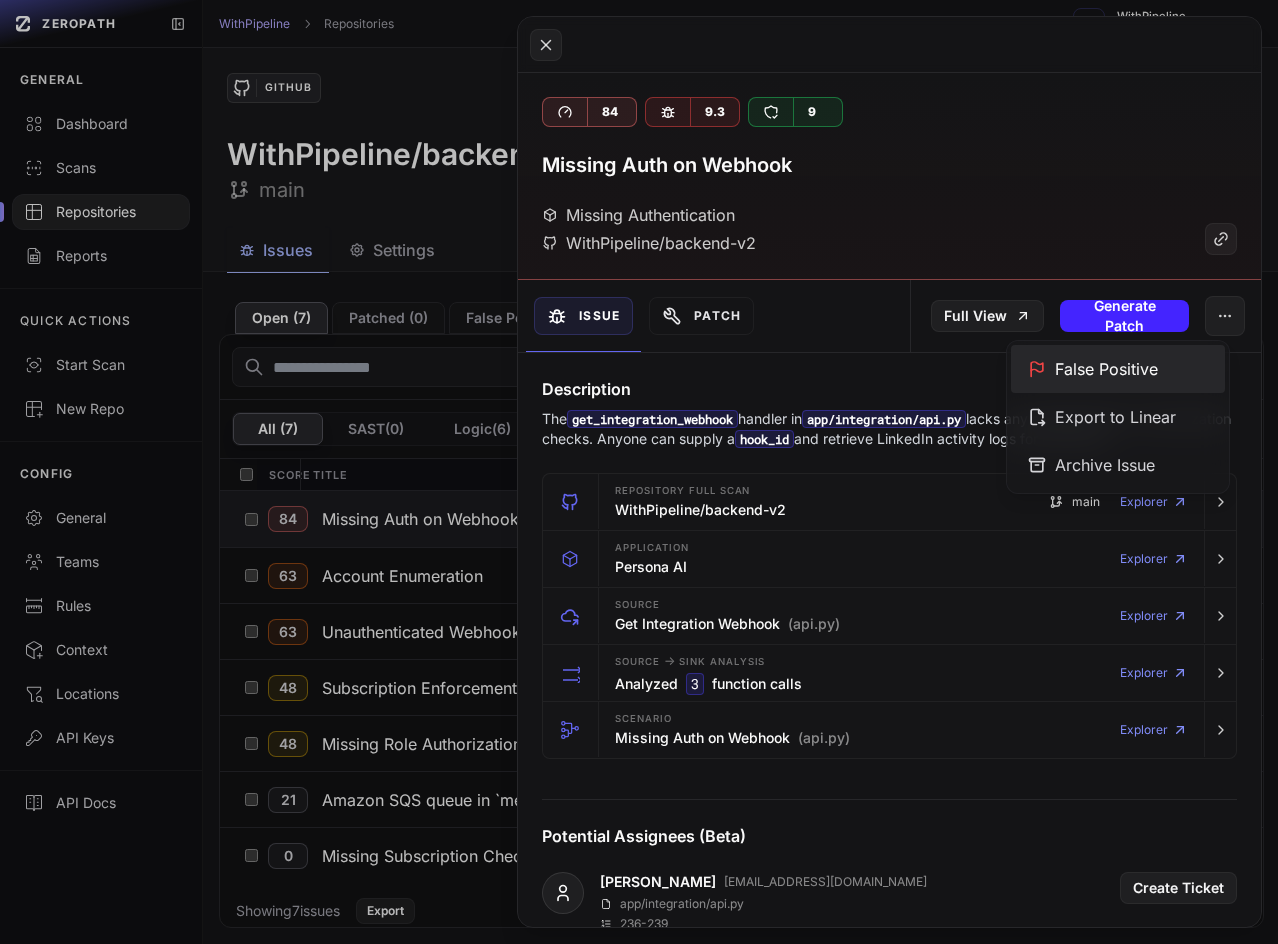 click on "False Positive" at bounding box center [1118, 369] 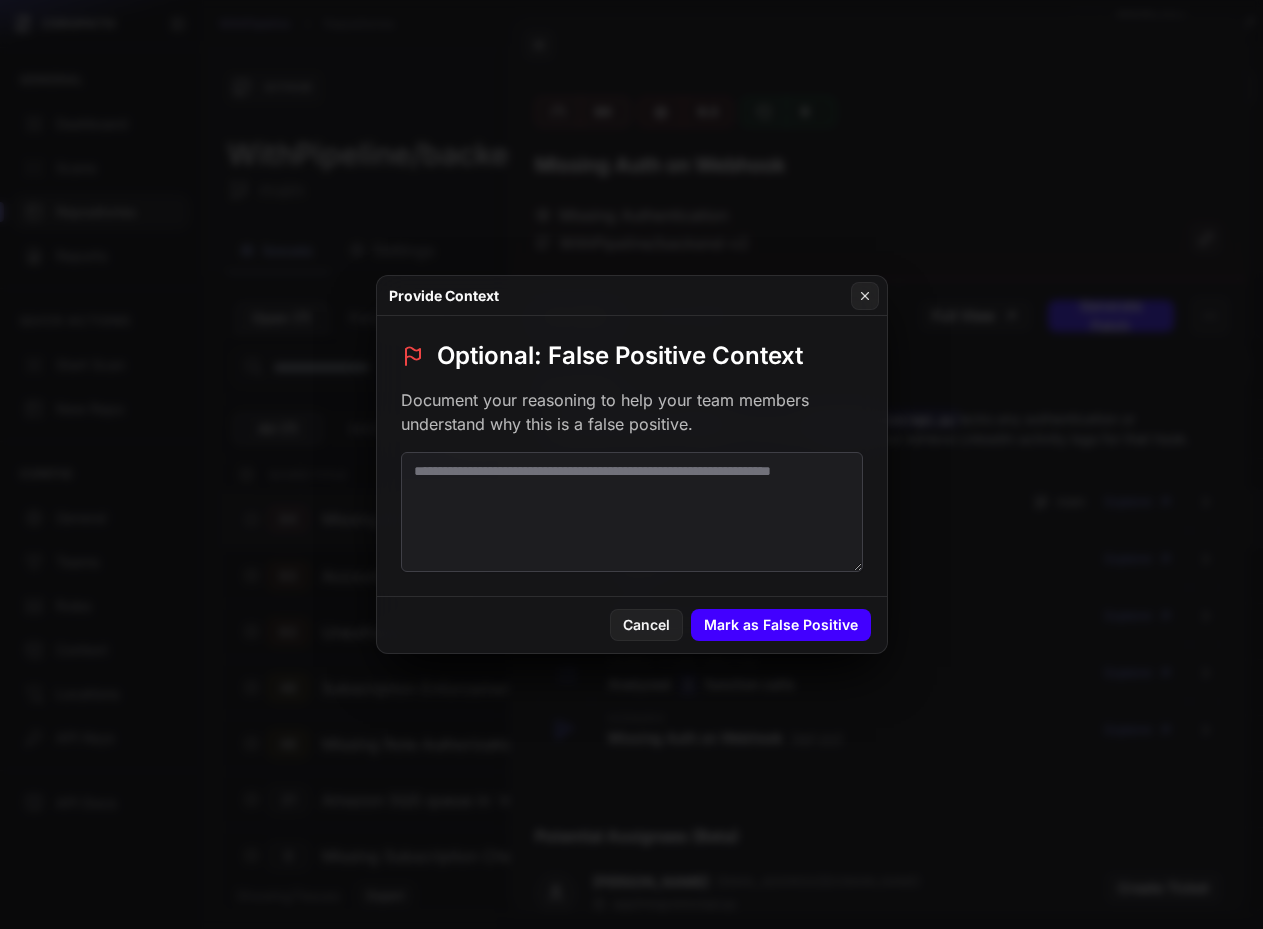 click on "Mark as False Positive" at bounding box center [781, 625] 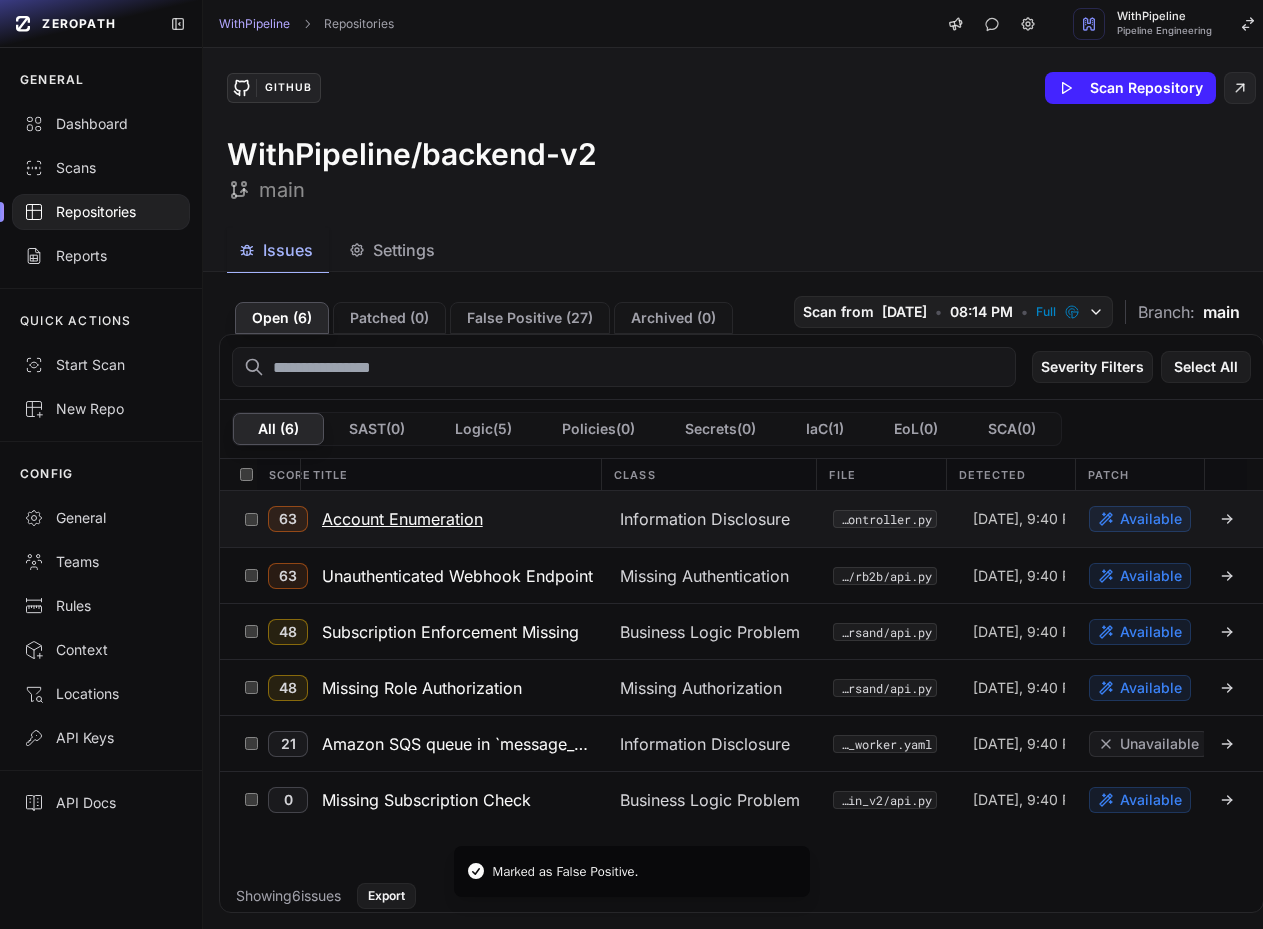 click on "Account Enumeration" 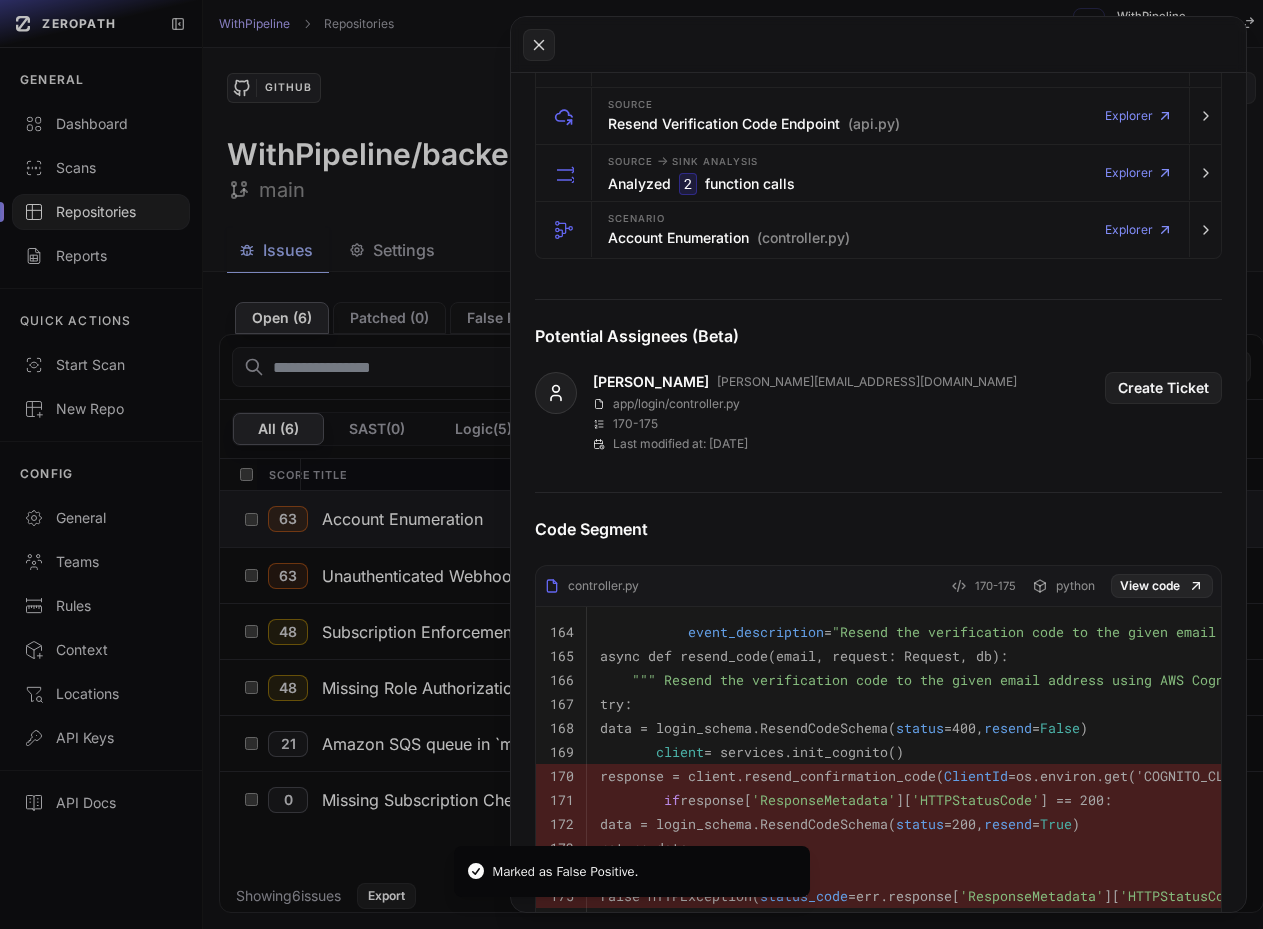 scroll, scrollTop: 1100, scrollLeft: 0, axis: vertical 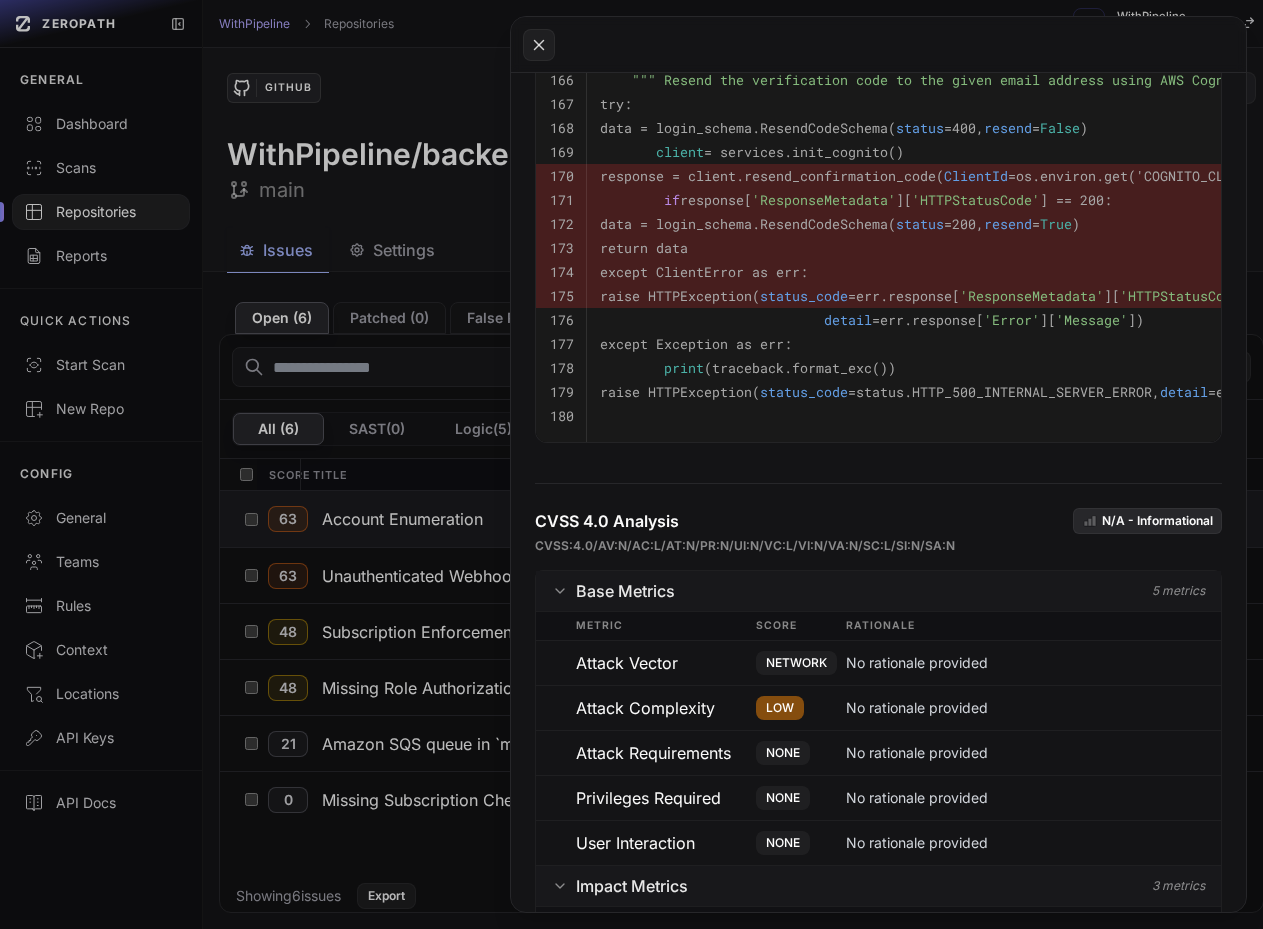 click 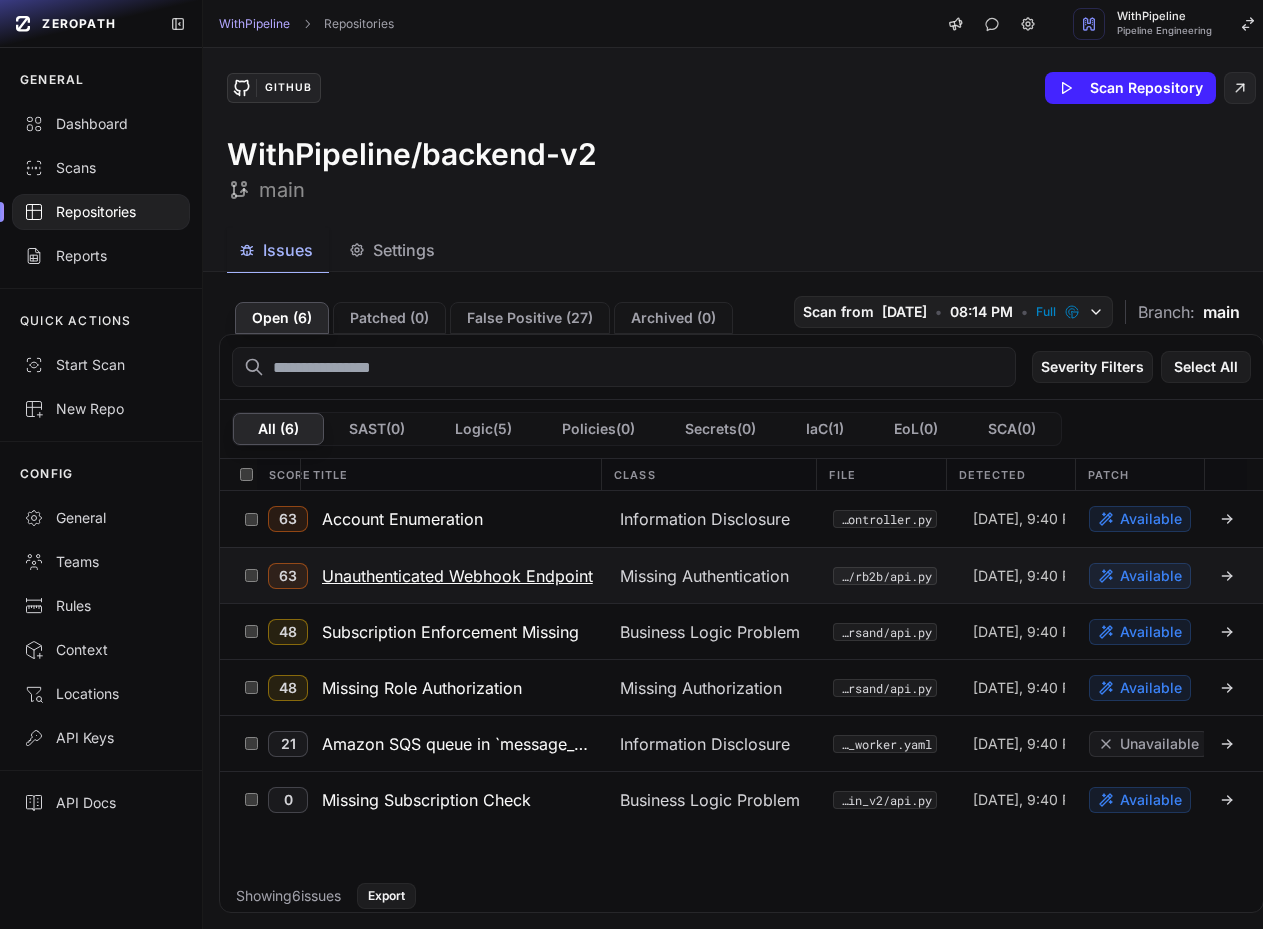 click on "Missing Authentication" 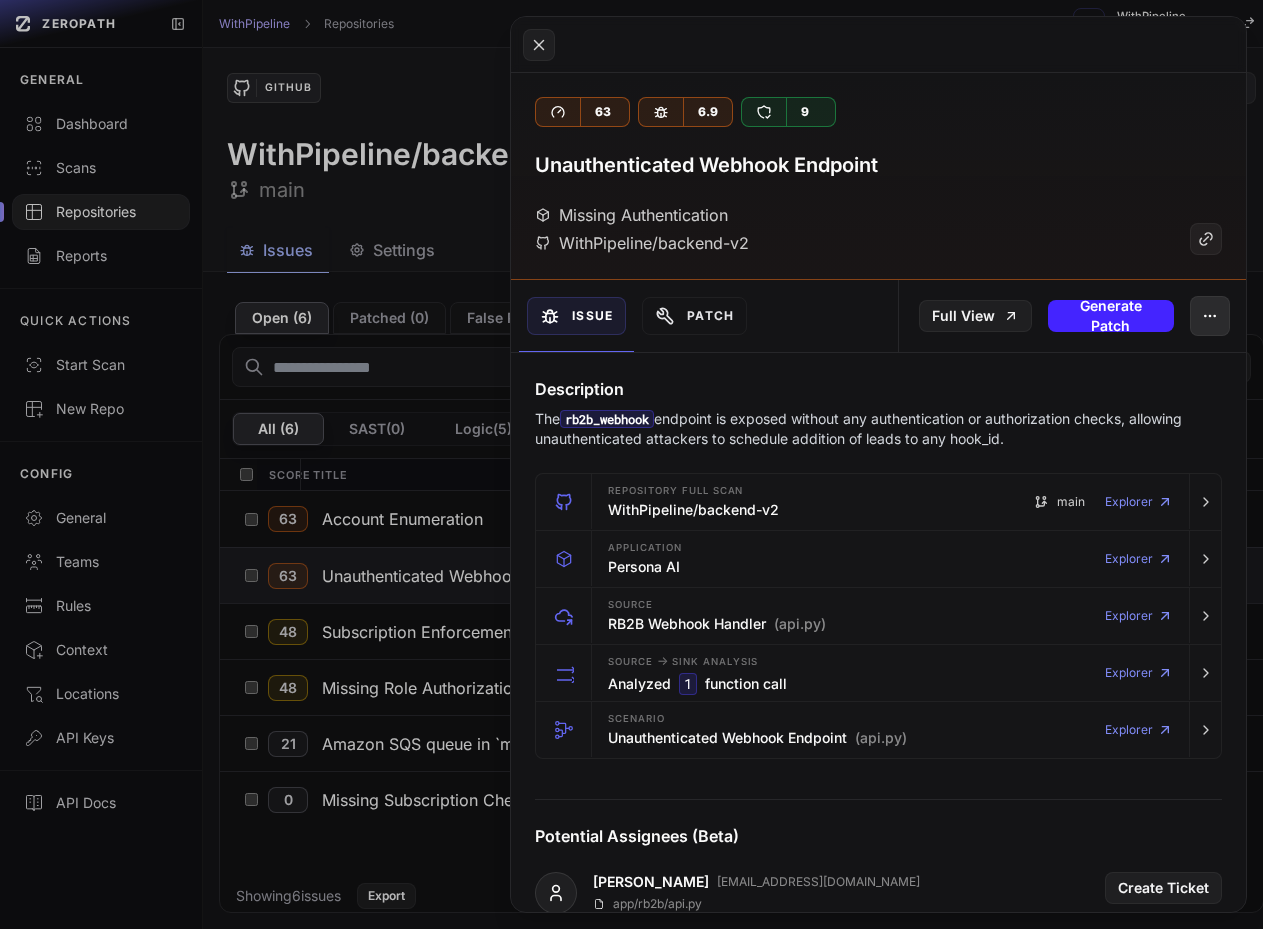 click 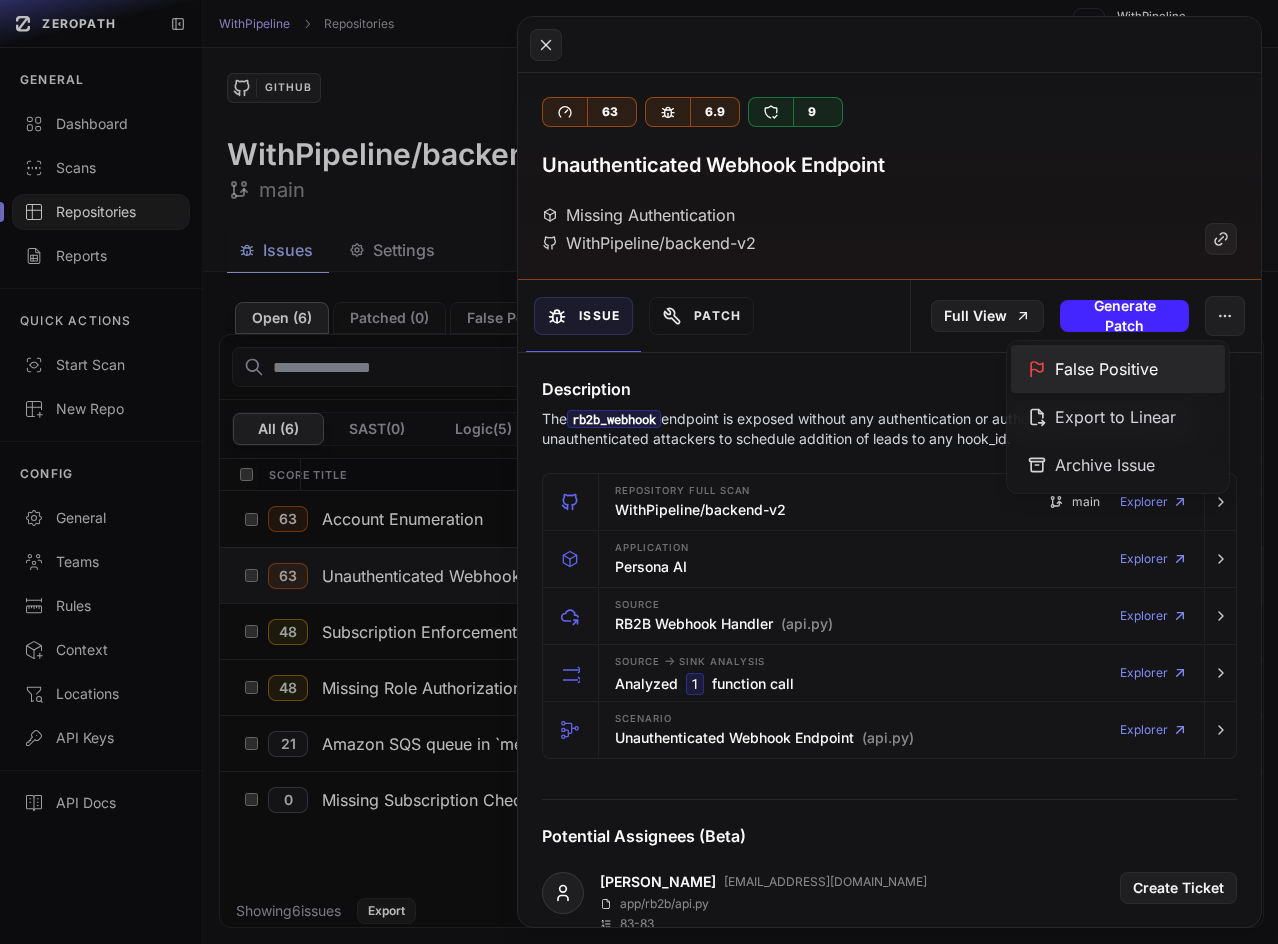 click 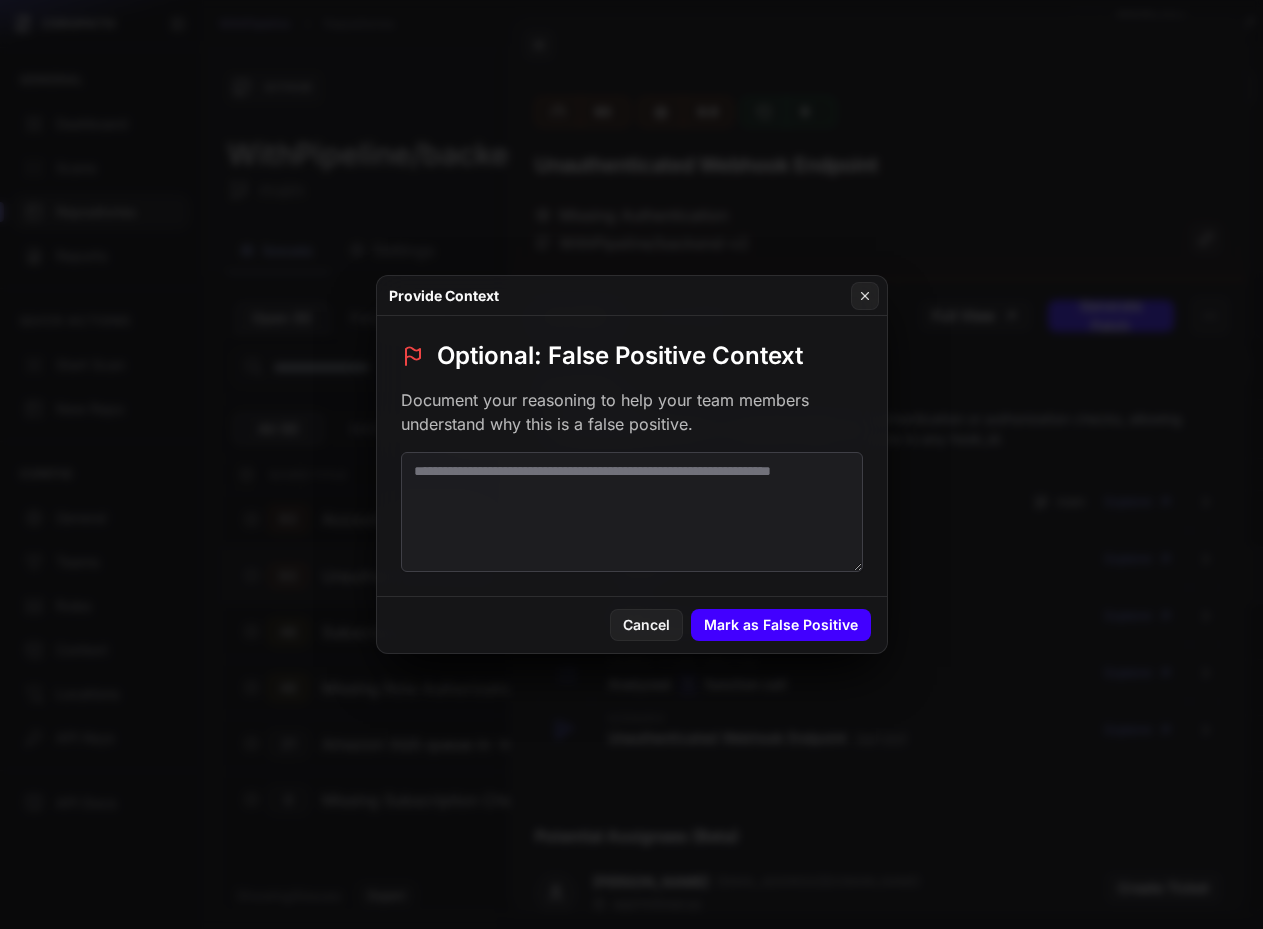 click on "Mark as False Positive" at bounding box center (781, 625) 